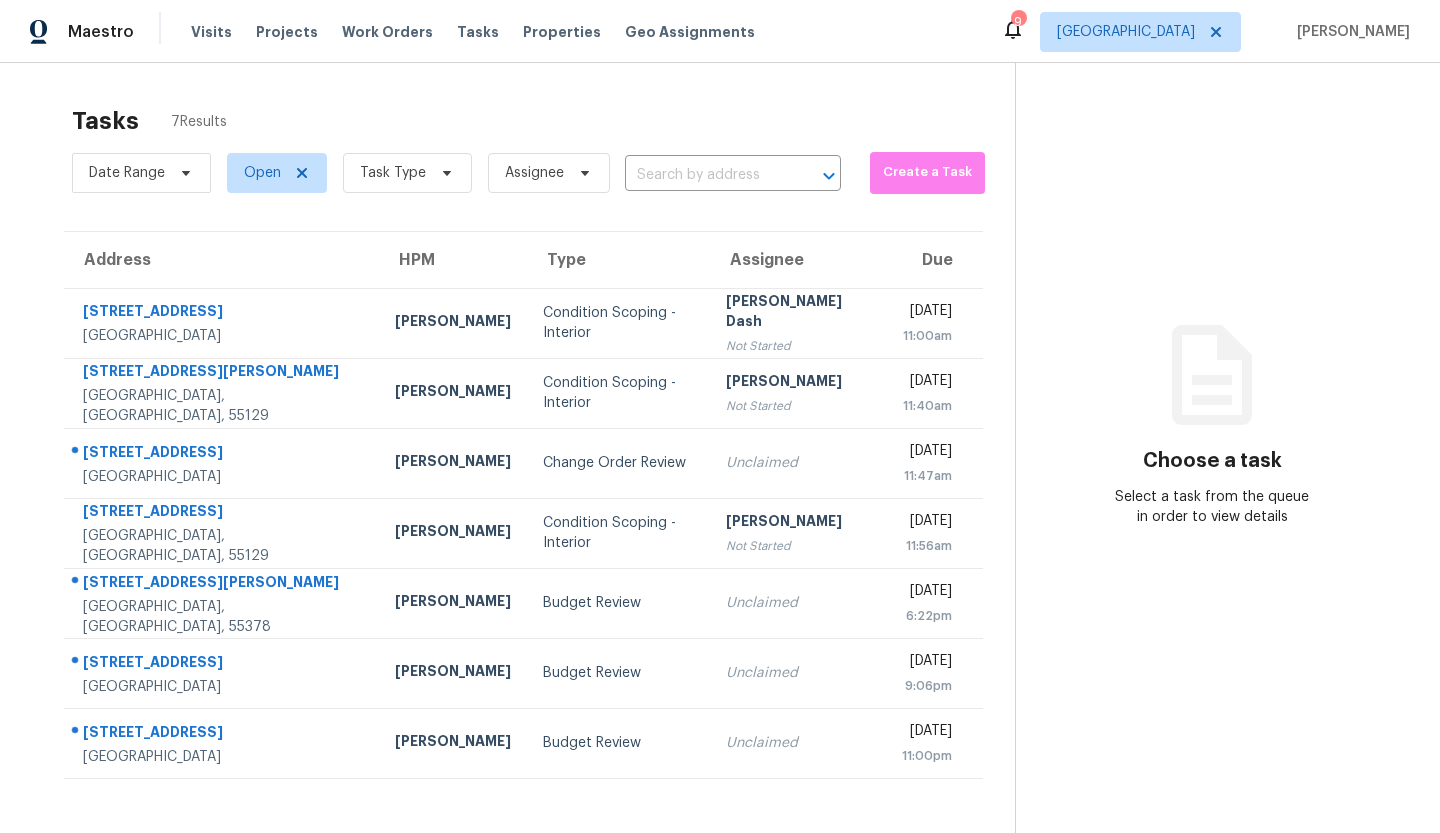 scroll, scrollTop: 0, scrollLeft: 0, axis: both 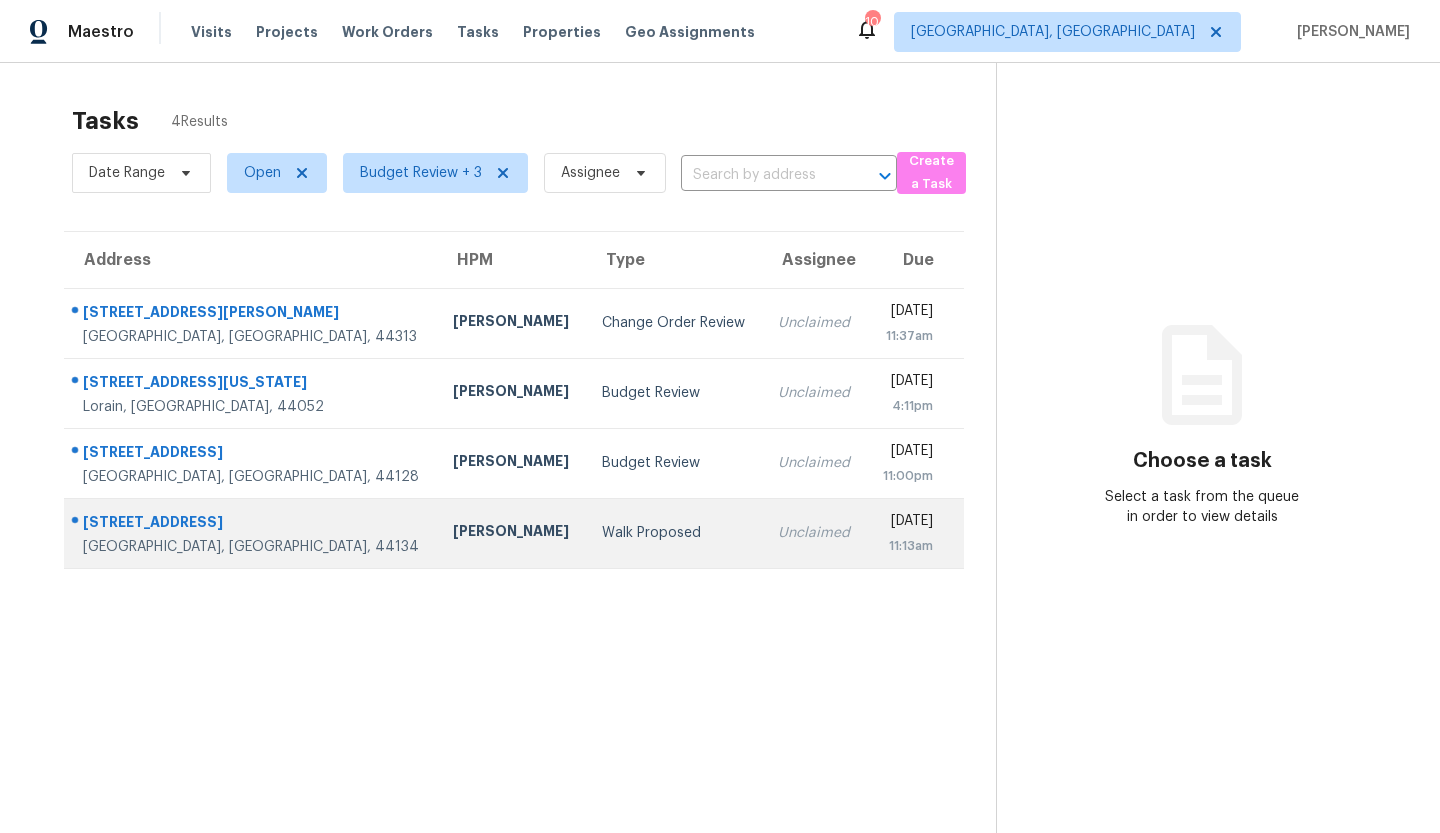 click on "Walk Proposed" at bounding box center [674, 533] 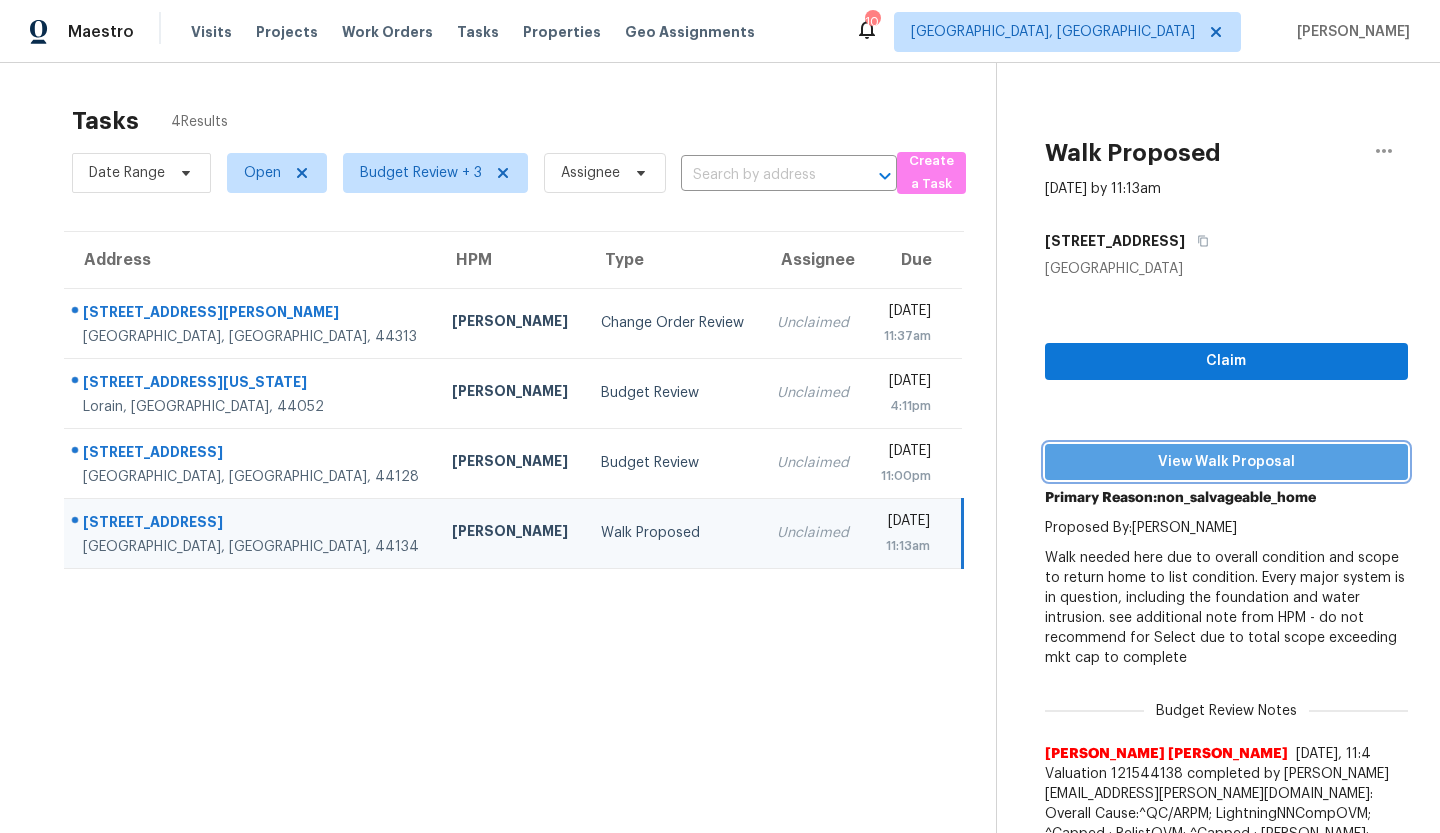 click on "View Walk Proposal" at bounding box center [1226, 462] 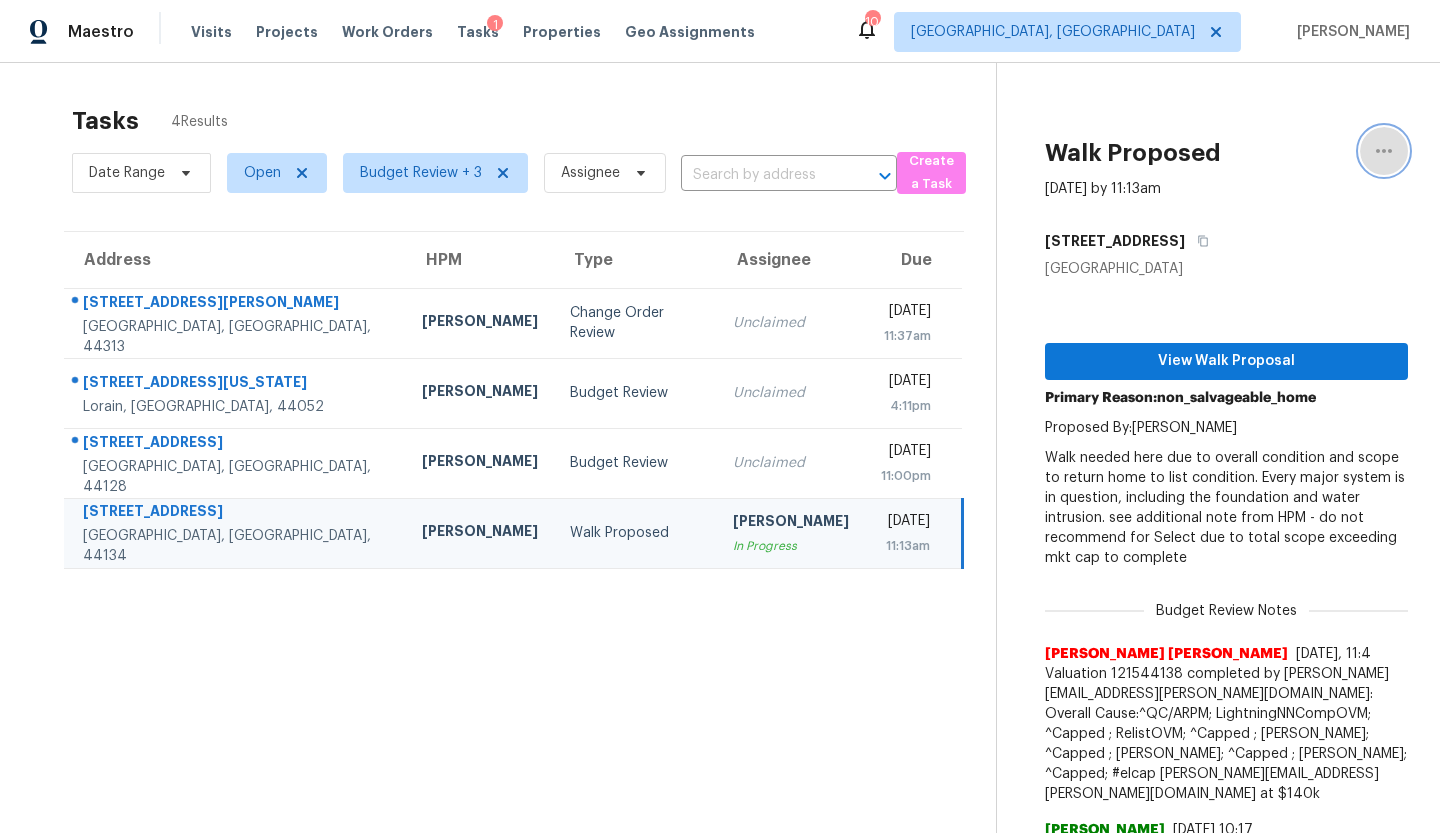 click 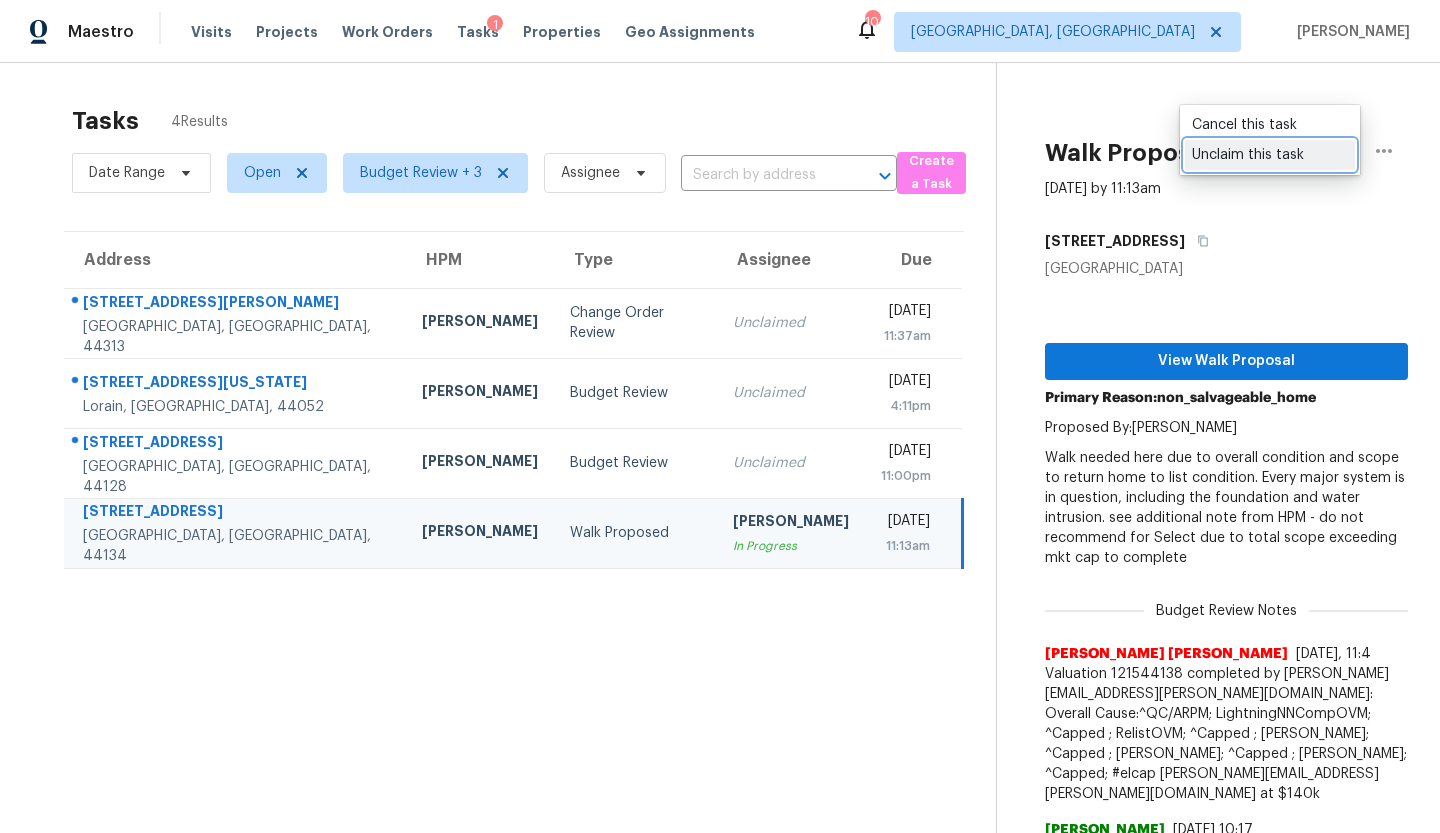 click on "Unclaim this task" at bounding box center (1270, 155) 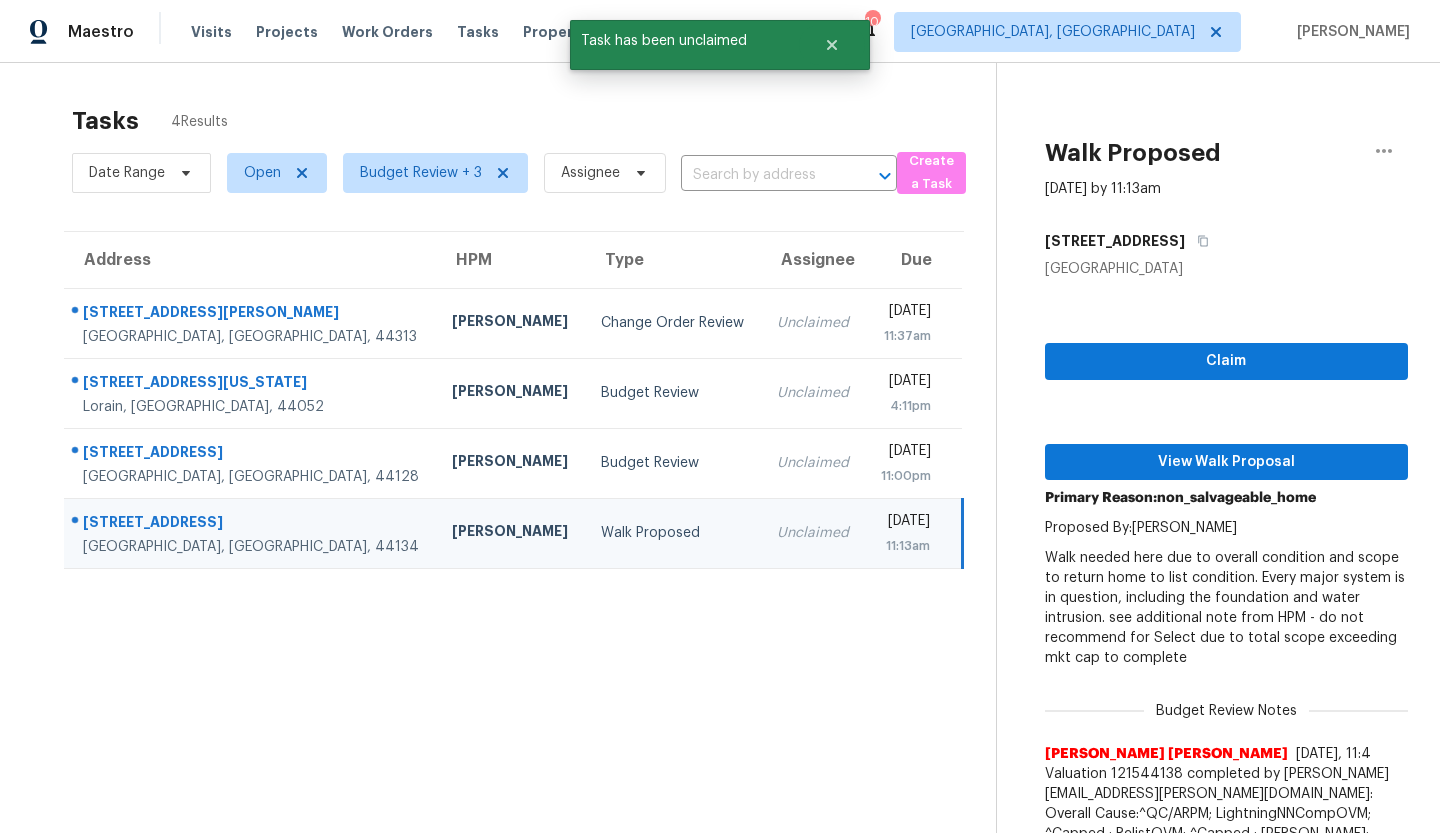 click on "Tasks 4  Results Date Range Open Budget Review + 3 Assignee ​ Create a Task Address HPM Type Assignee Due 395 N Hawkins Ave   Akron, OH, 44313 Marissa Casias Change Order Review Unclaimed Wed, Jul 16th 2025 11:37am 4002 Washington Ave   Lorain, OH, 44052 Rebecca McMillen Budget Review Unclaimed Wed, Jul 16th 2025 4:11pm 16005 Elberta Ave   Cleveland, OH, 44128 Marissa Casias Budget Review Unclaimed Wed, Jul 16th 2025 11:00pm 5106 Kenmore Ave   Cleveland, OH, 44134 Rebecca McMillen Walk Proposed Unclaimed Thu, Jul 17th 2025 11:13am" at bounding box center (514, 1142) 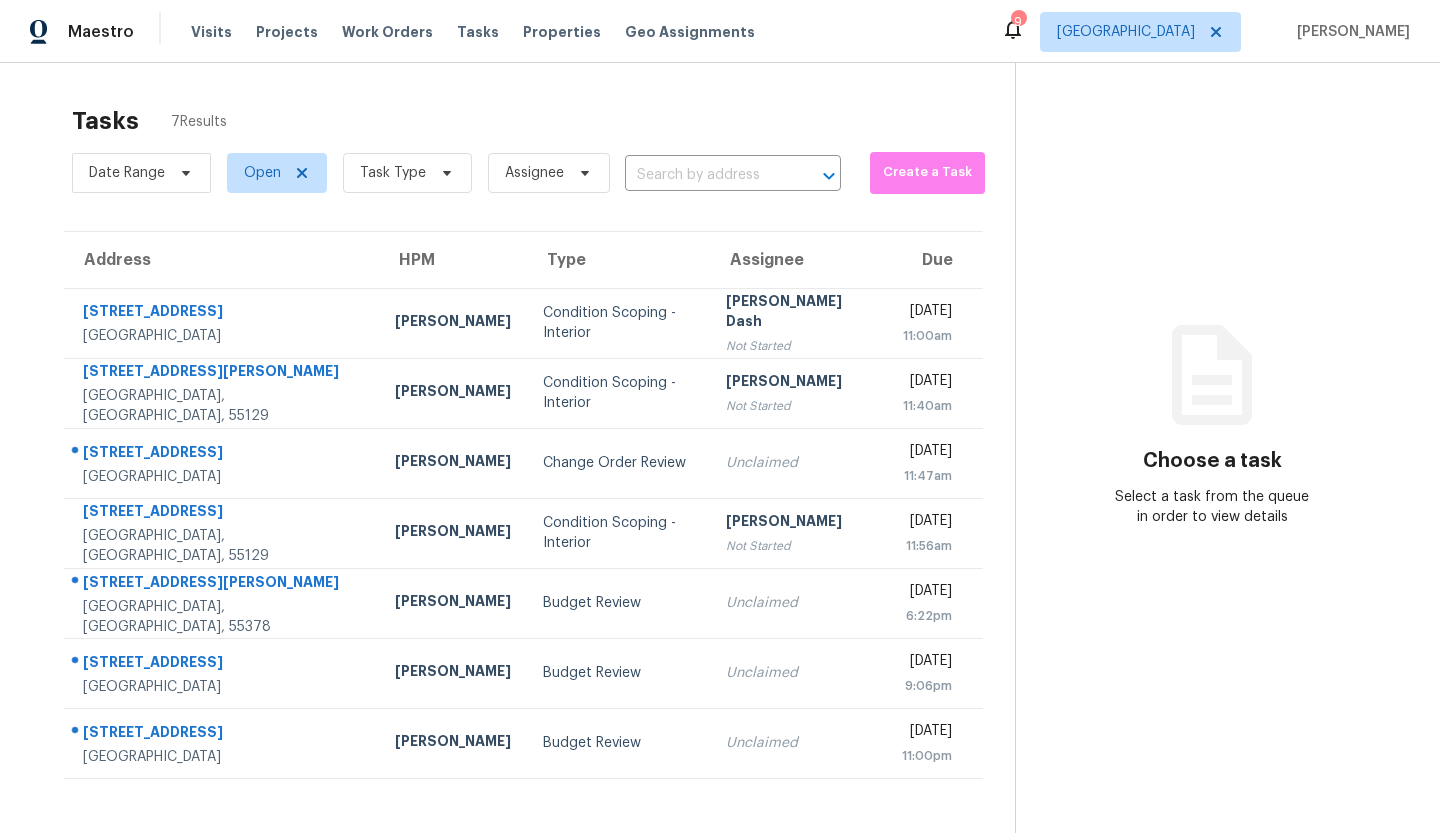 scroll, scrollTop: 0, scrollLeft: 0, axis: both 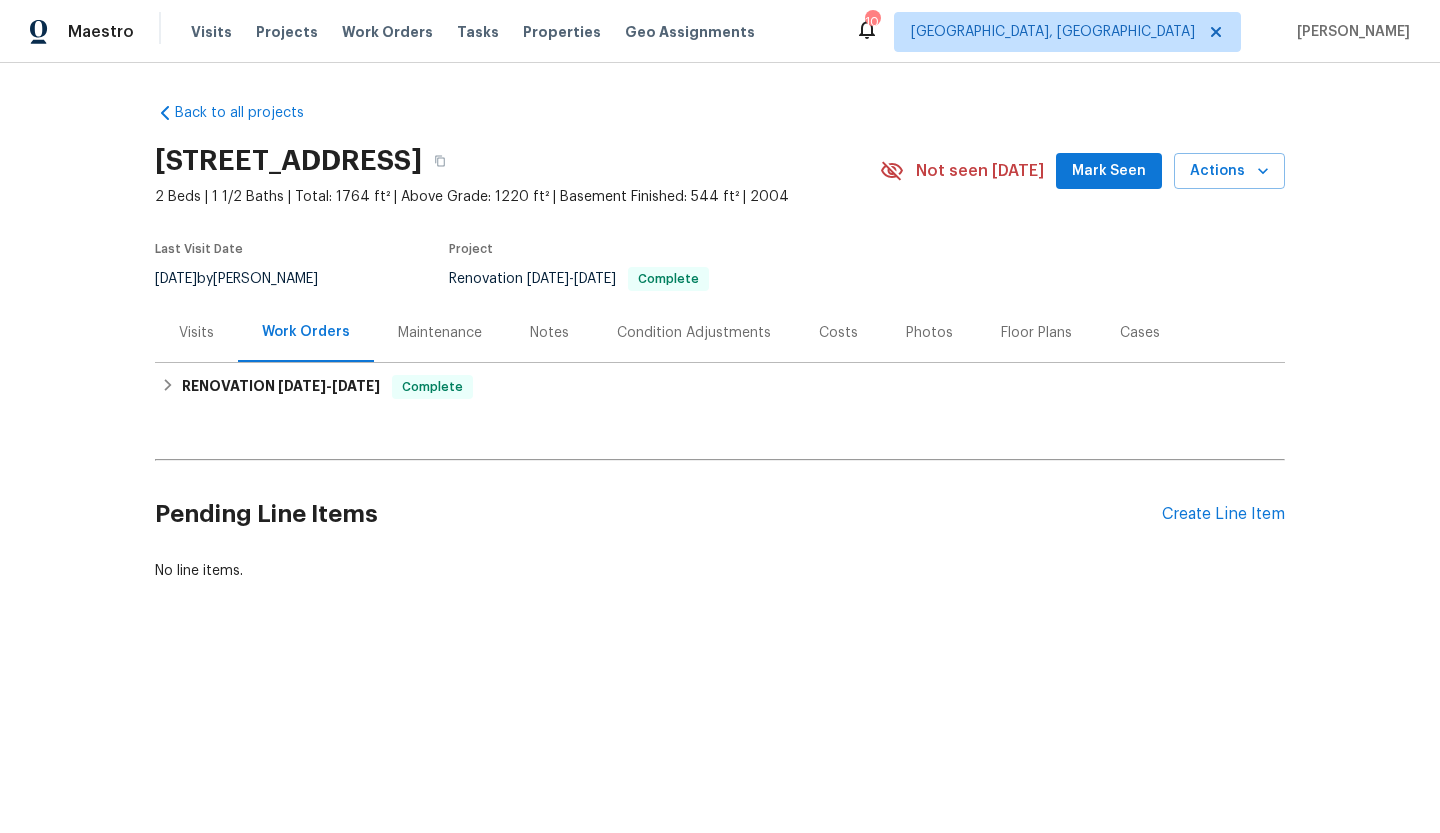 click on "Photos" at bounding box center [929, 333] 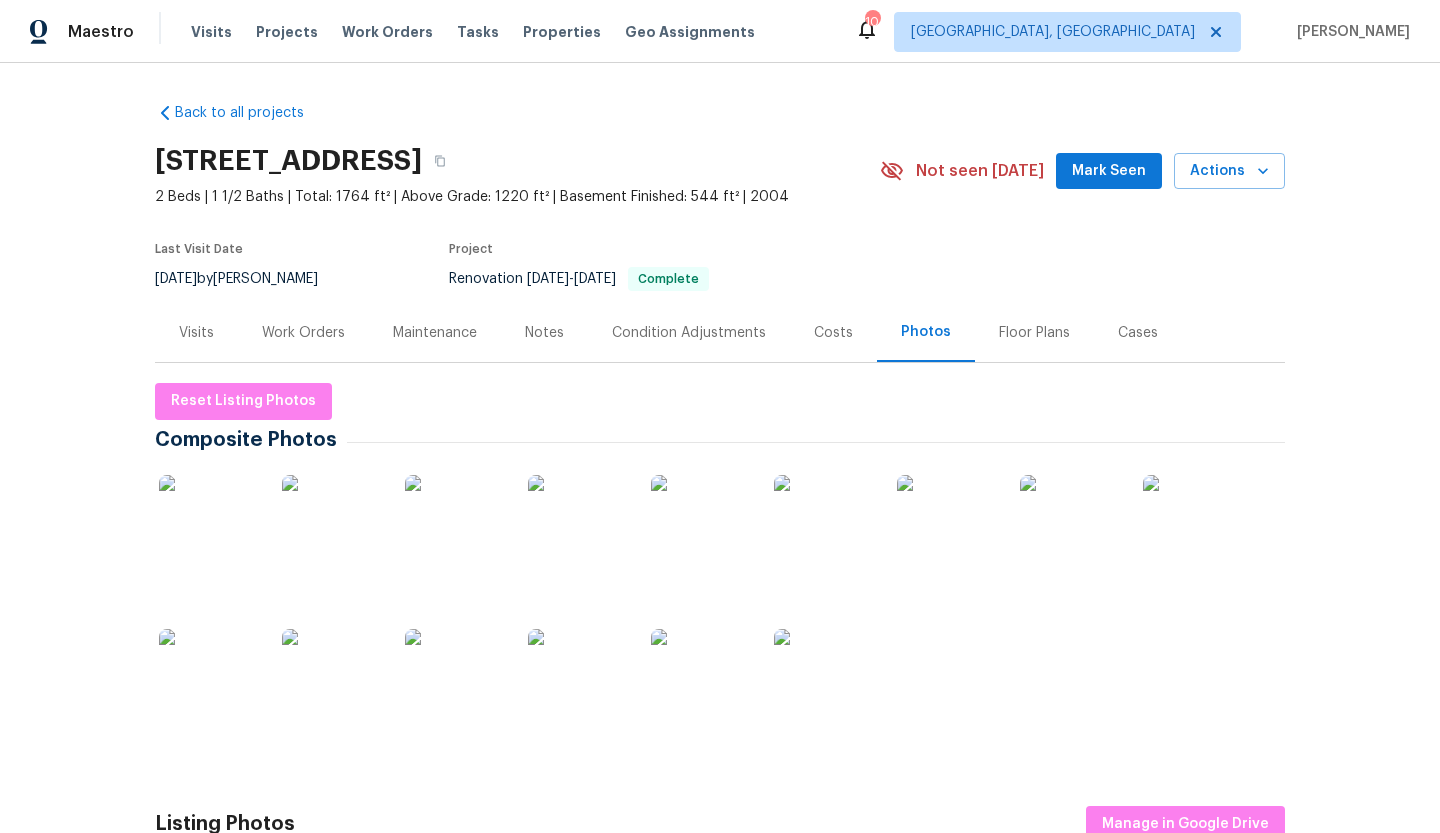 click at bounding box center (209, 525) 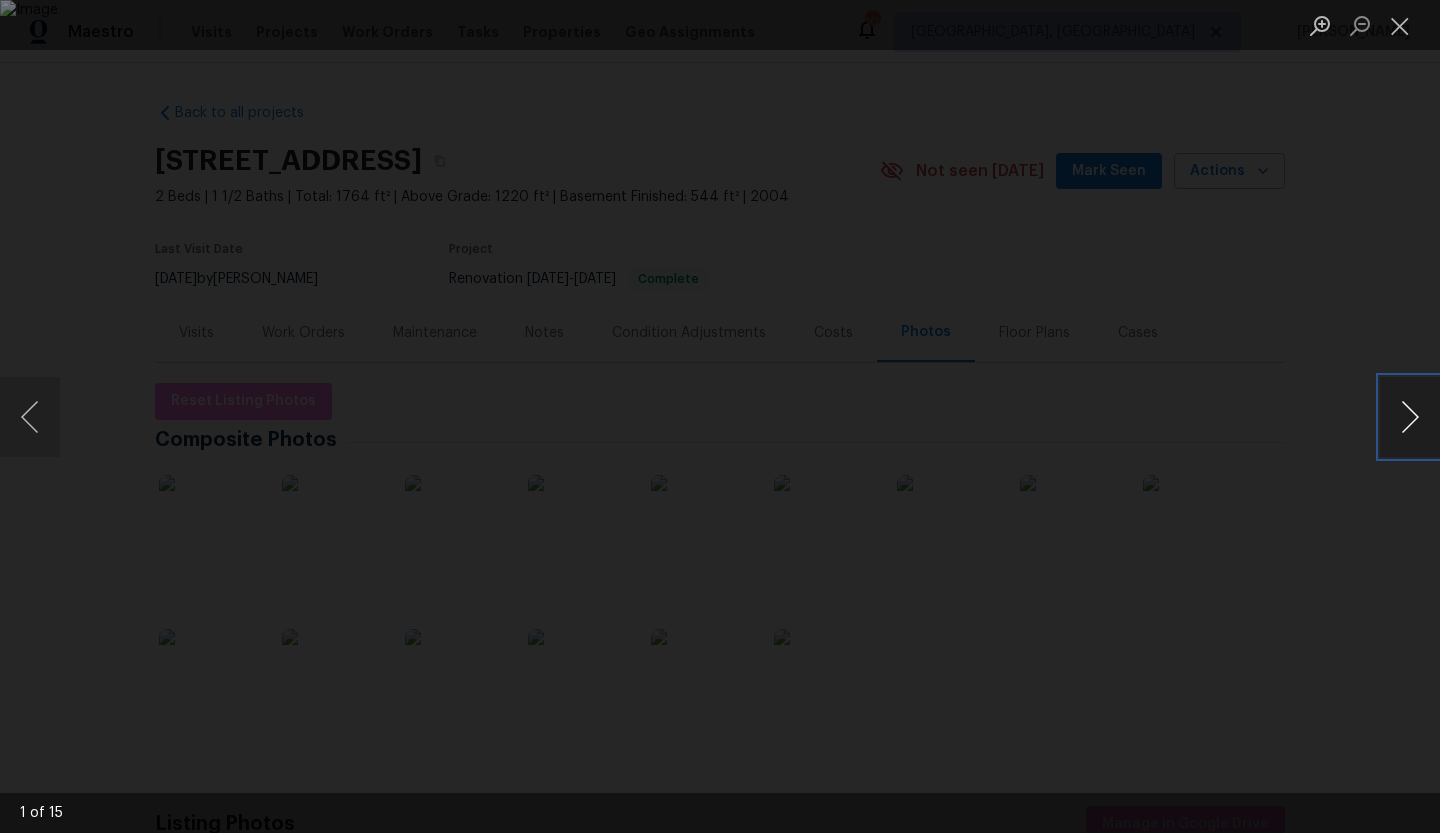 click at bounding box center [1410, 417] 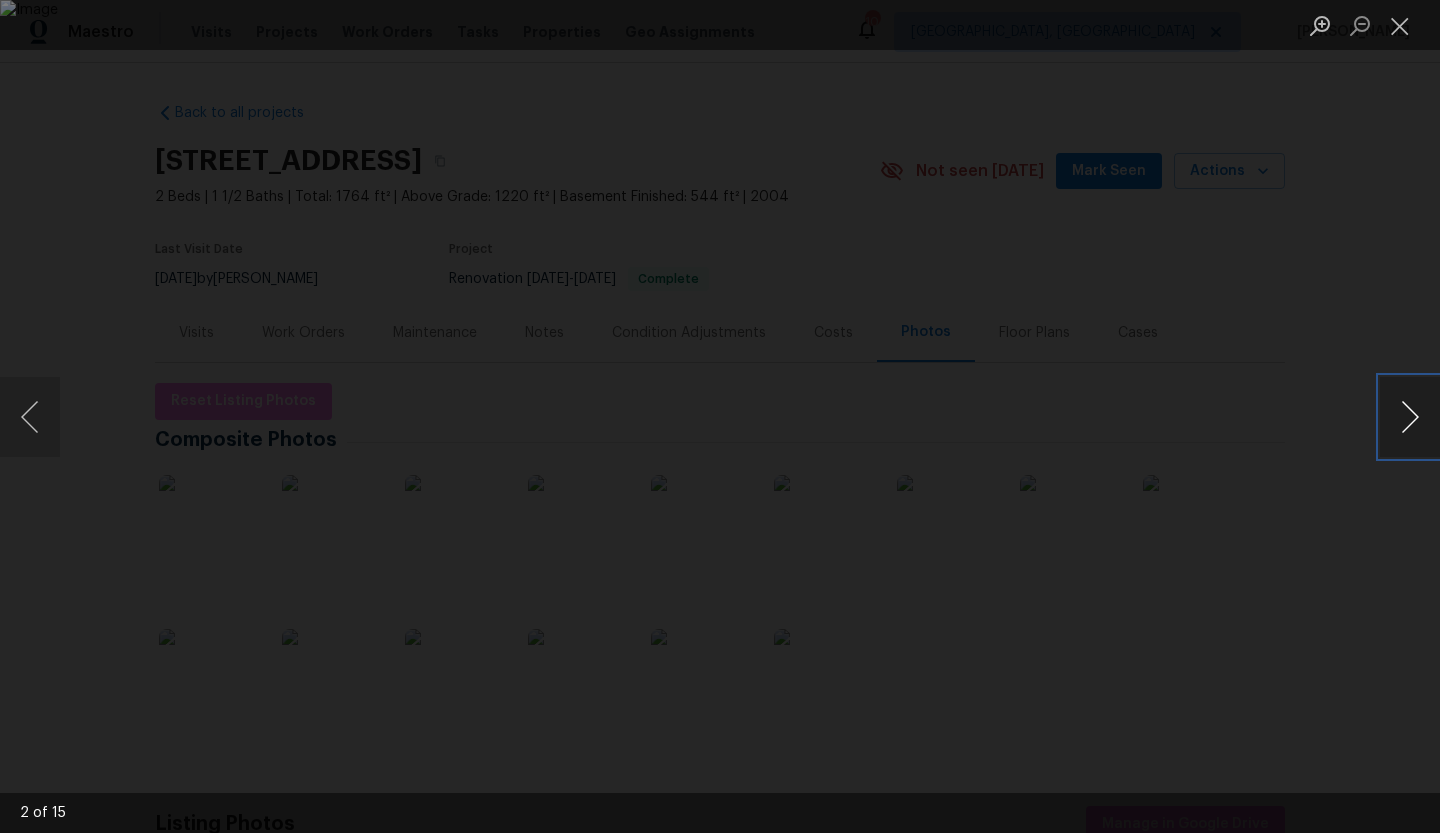 click at bounding box center [1410, 417] 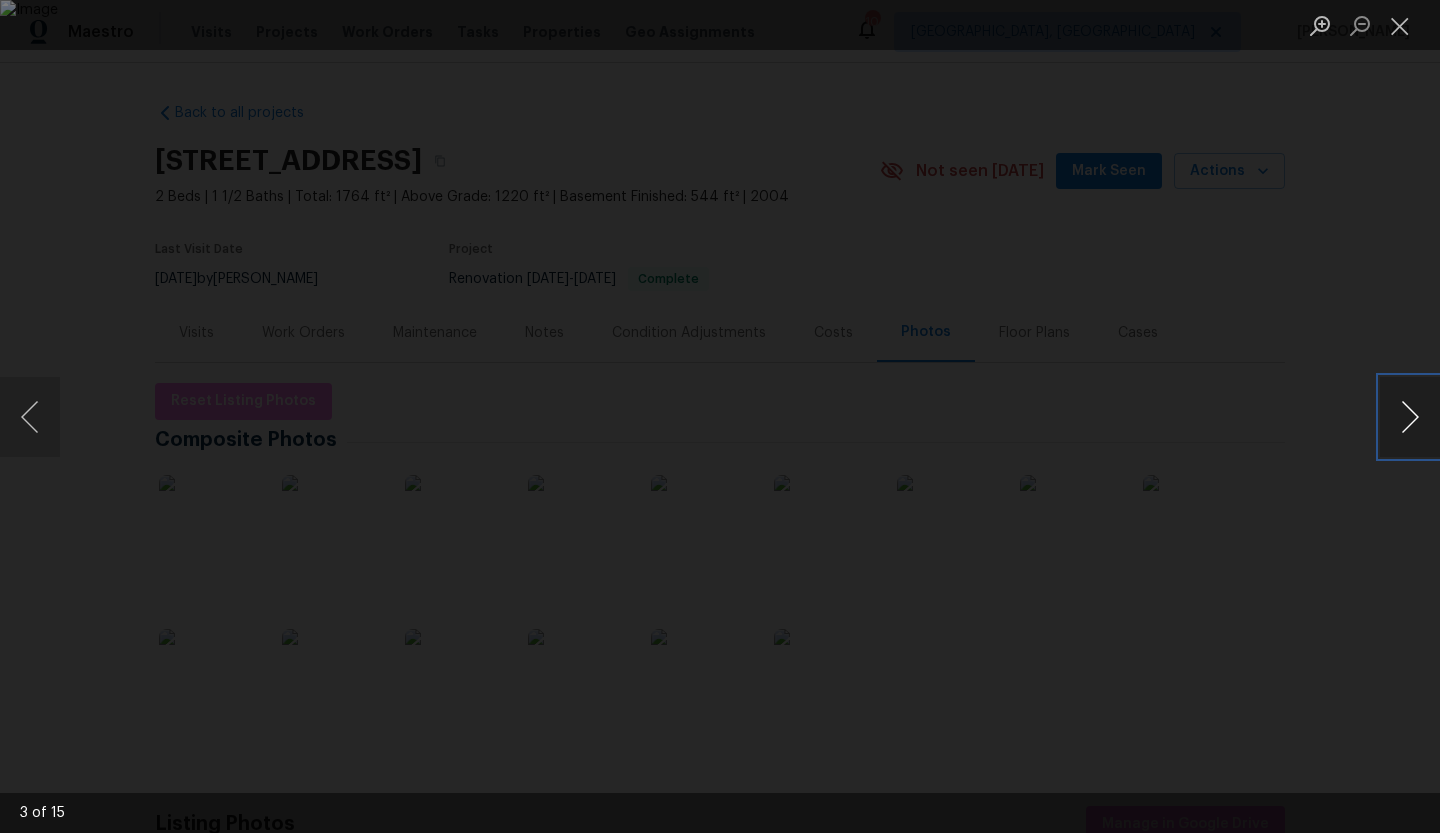 click at bounding box center (1410, 417) 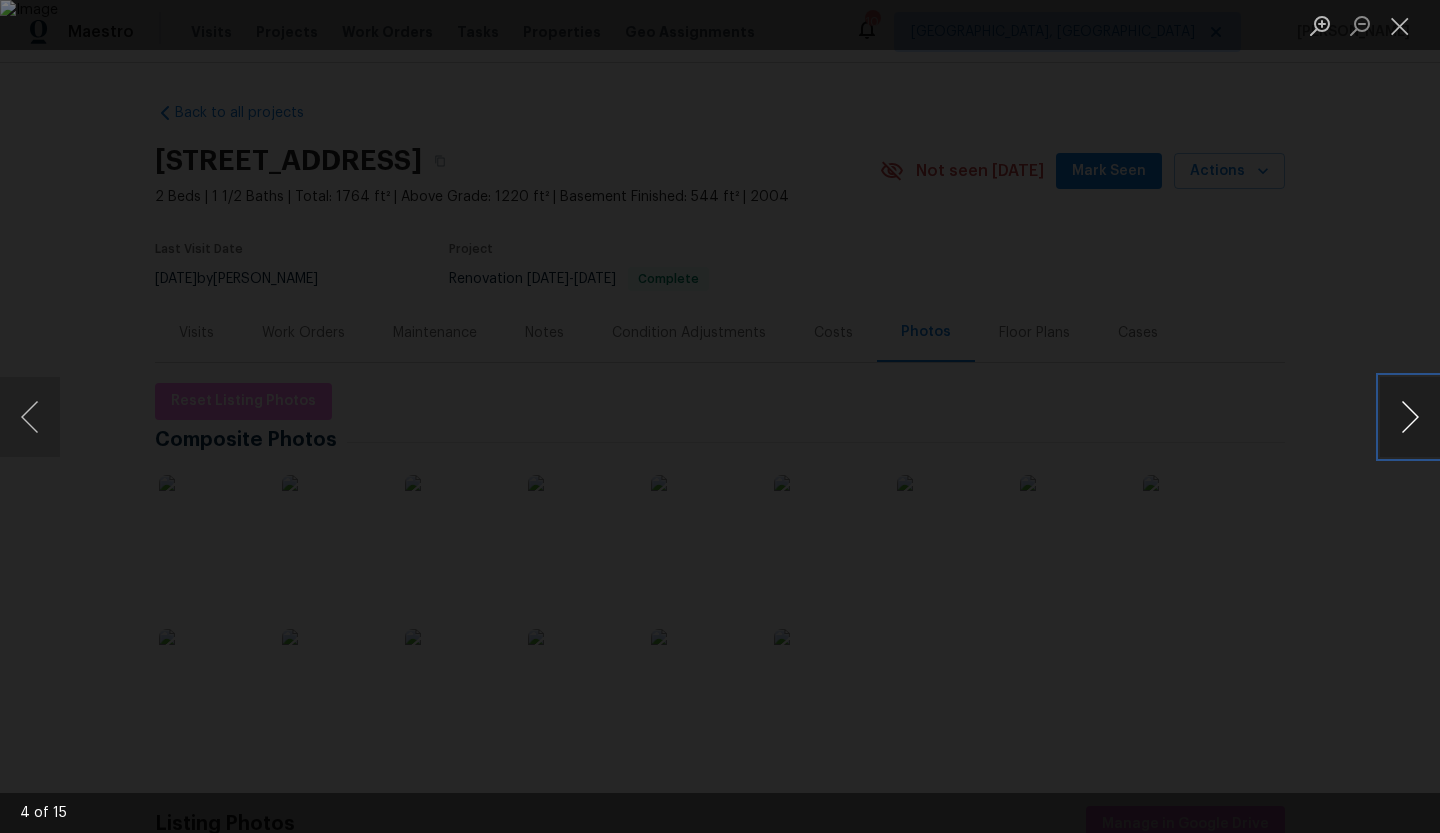 click at bounding box center [1410, 417] 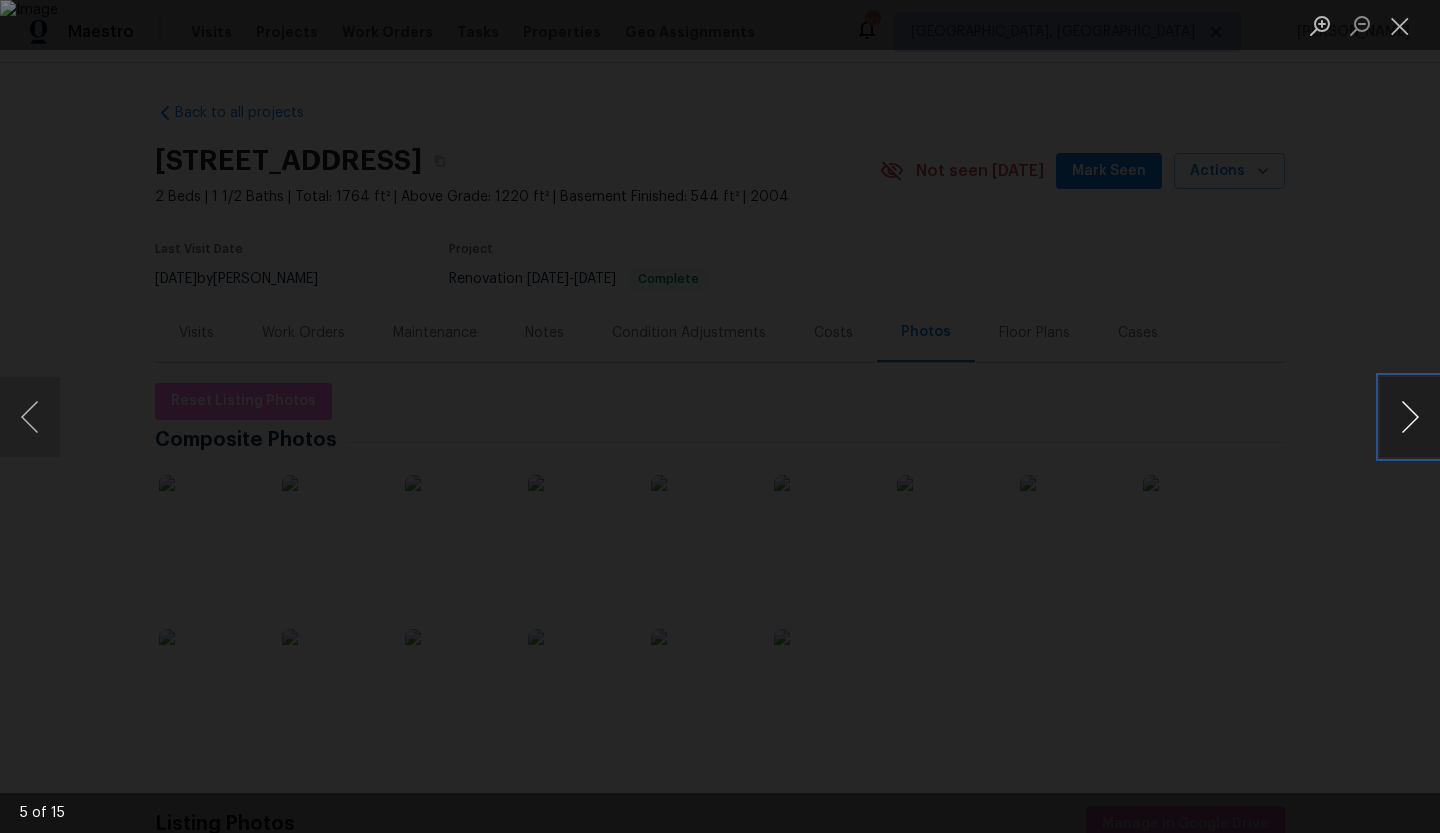 click at bounding box center [1410, 417] 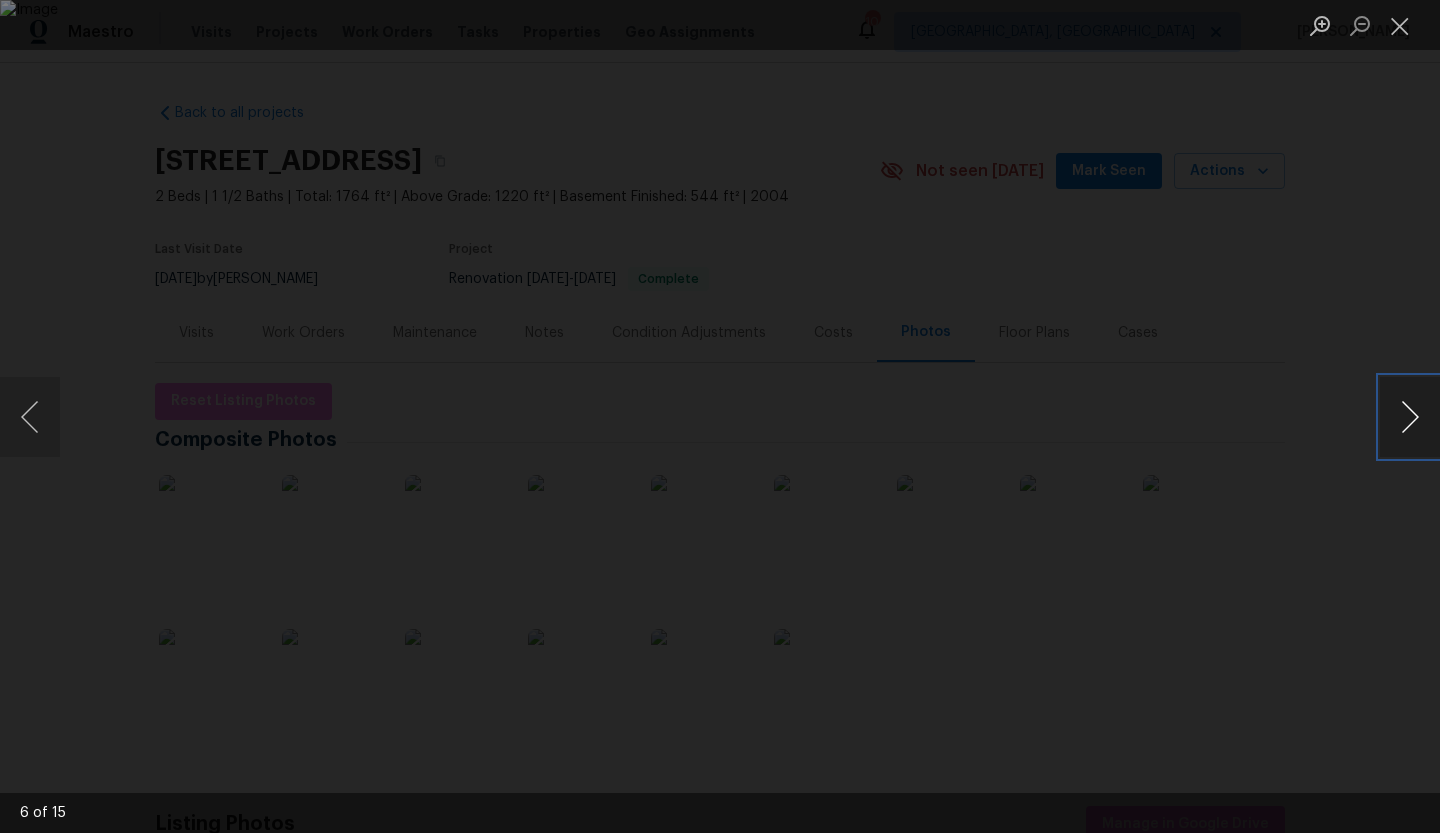 click at bounding box center (1410, 417) 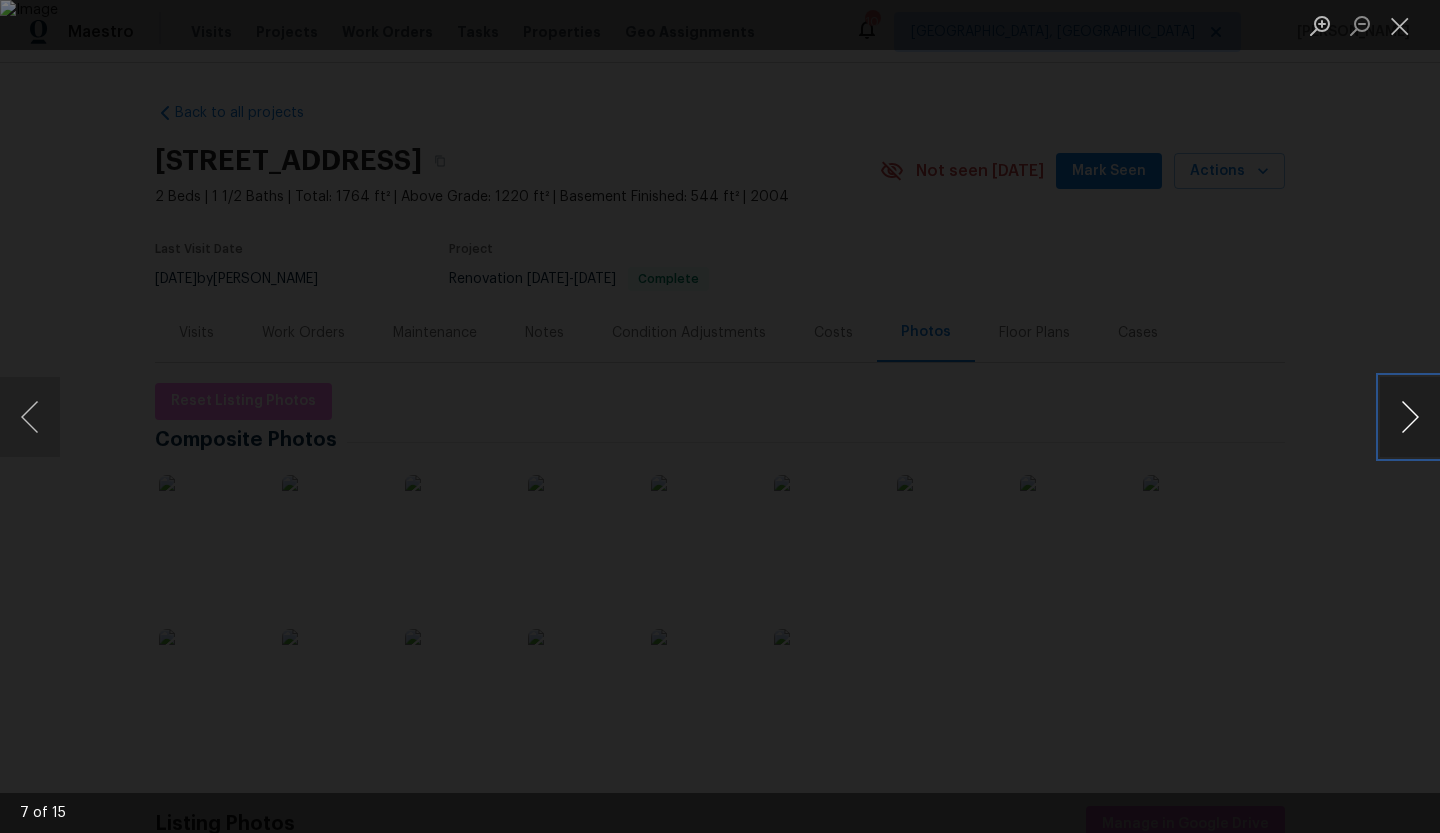 click at bounding box center [1410, 417] 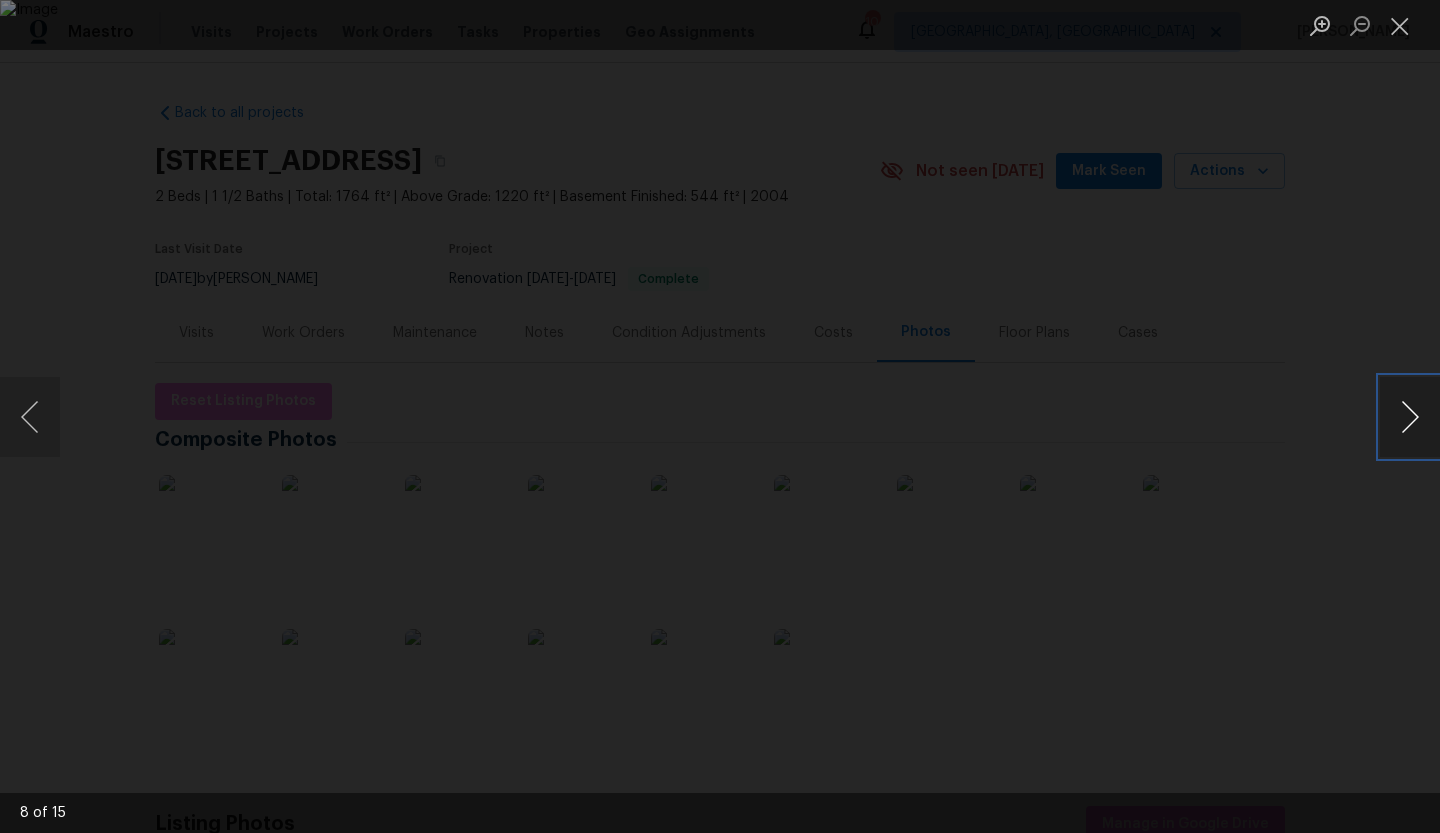 click at bounding box center (1410, 417) 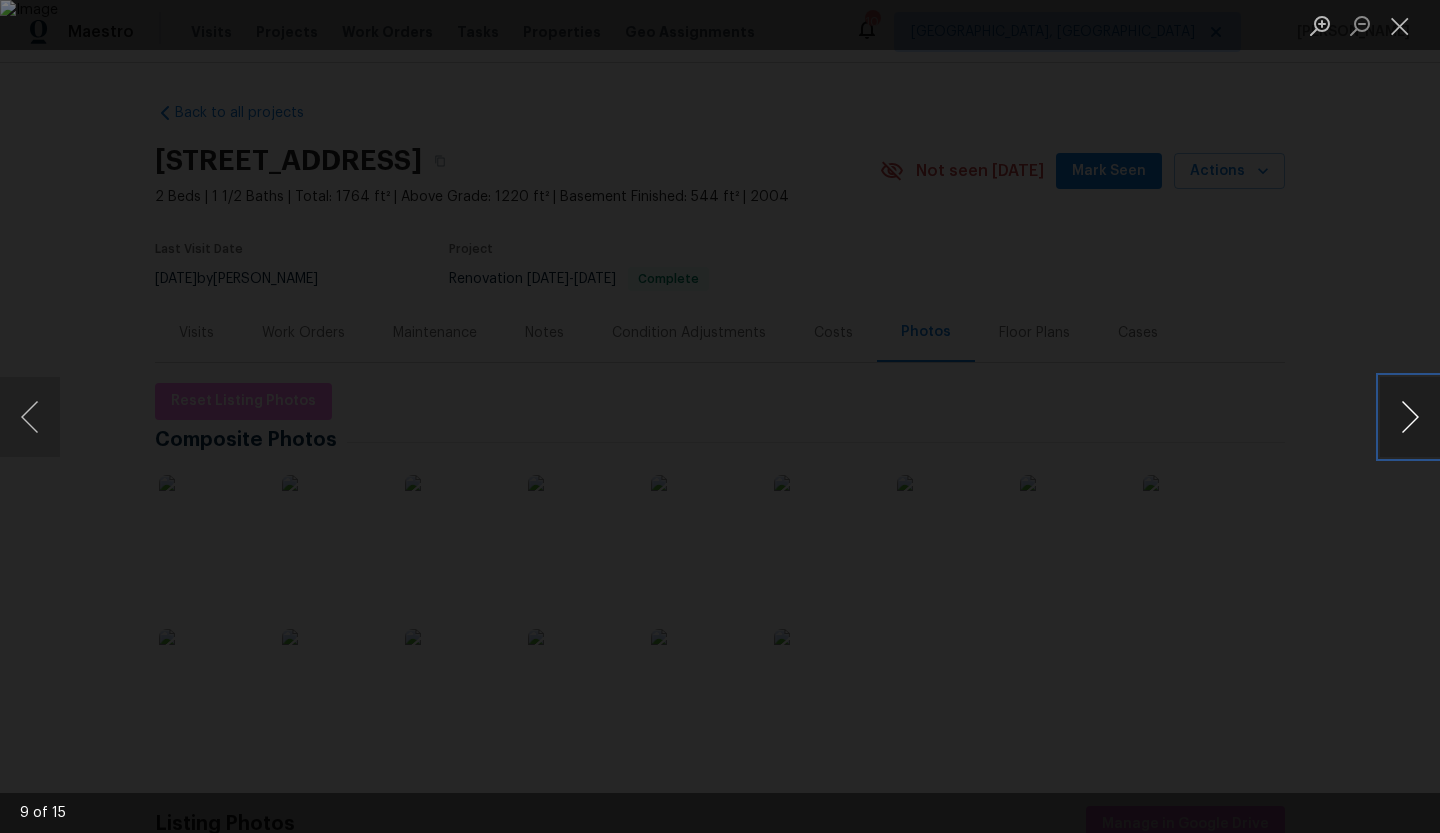 click at bounding box center (1410, 417) 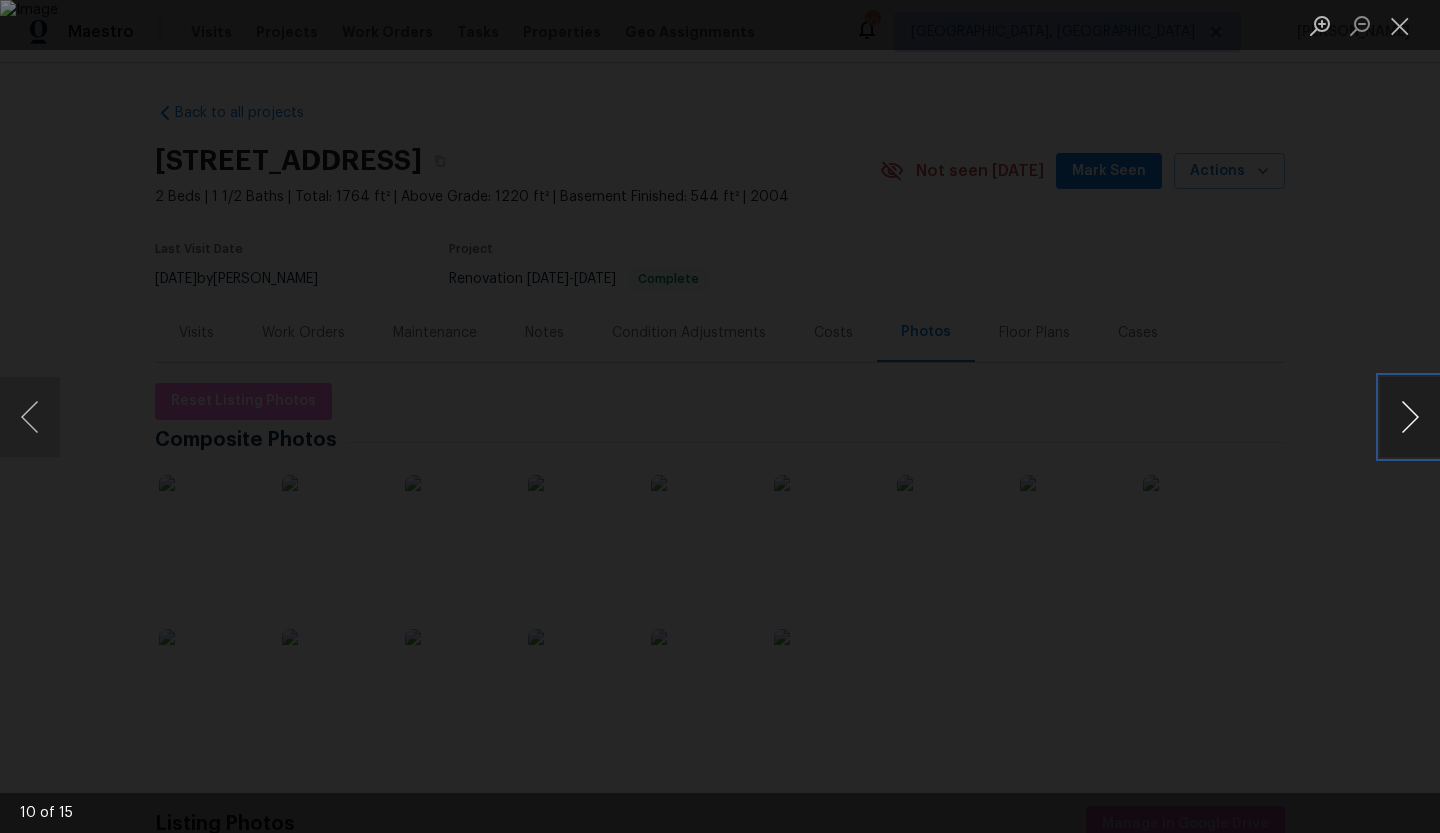 click at bounding box center [1410, 417] 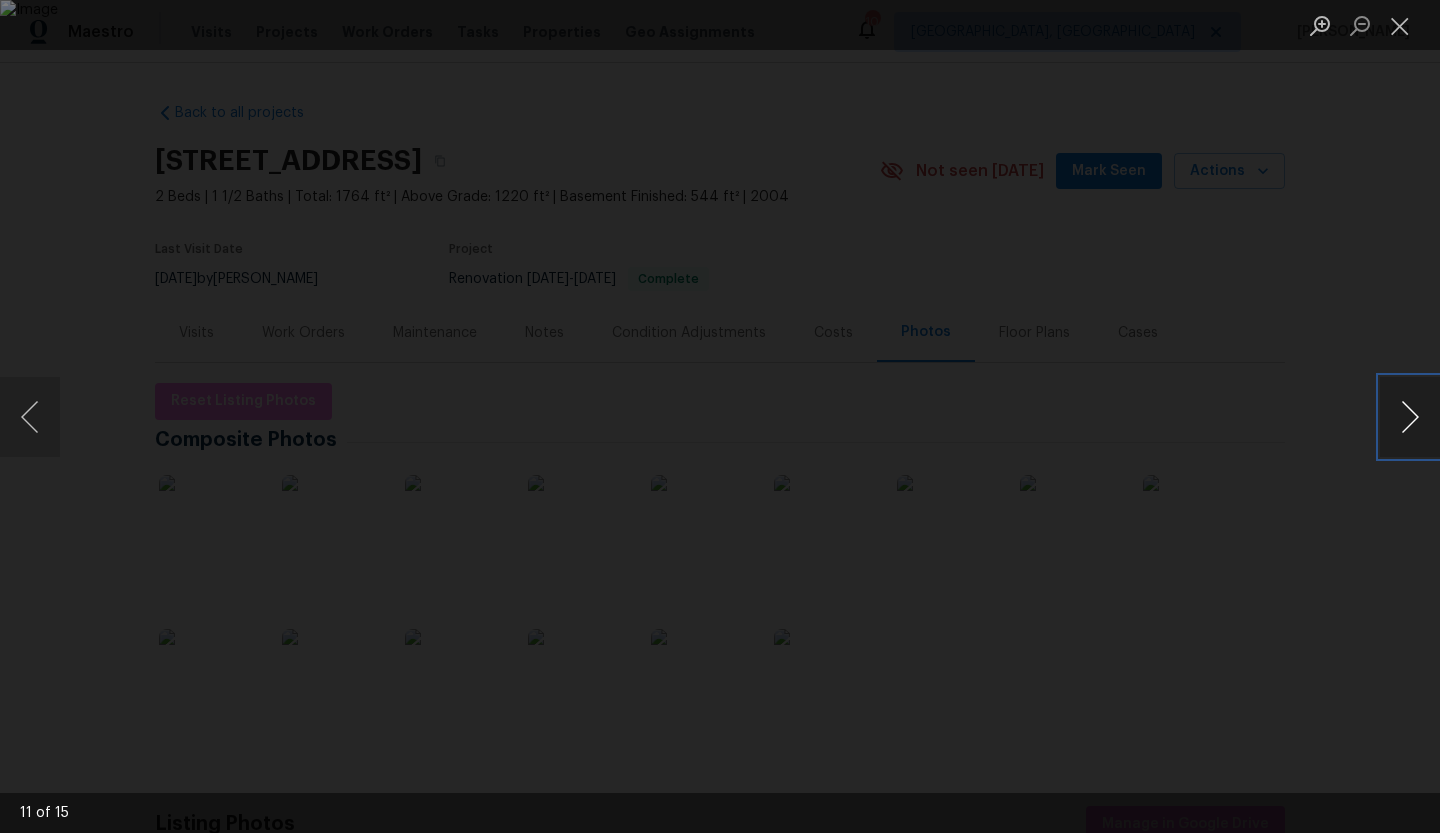 click at bounding box center [1410, 417] 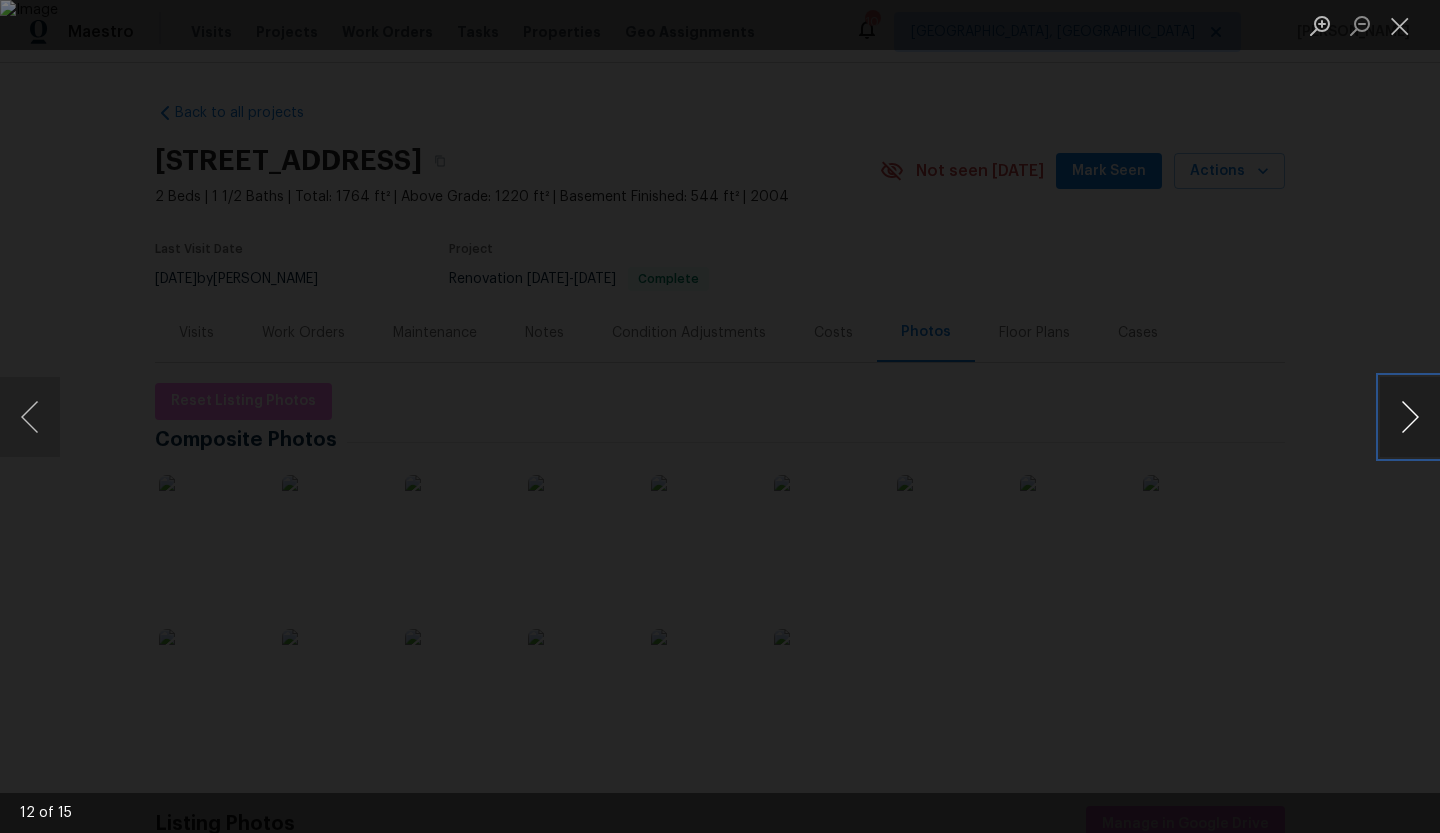 click at bounding box center [1410, 417] 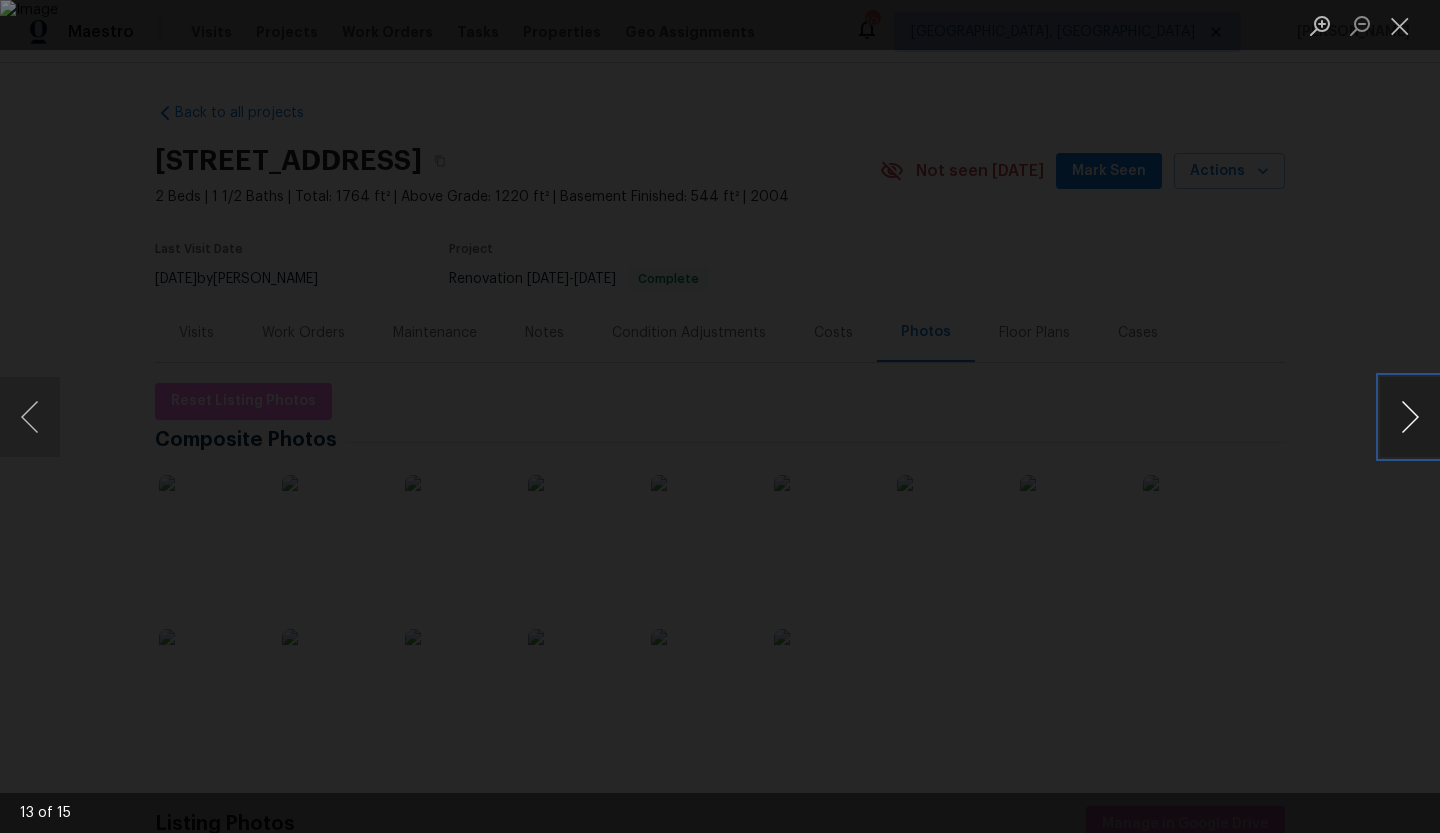 click at bounding box center [1410, 417] 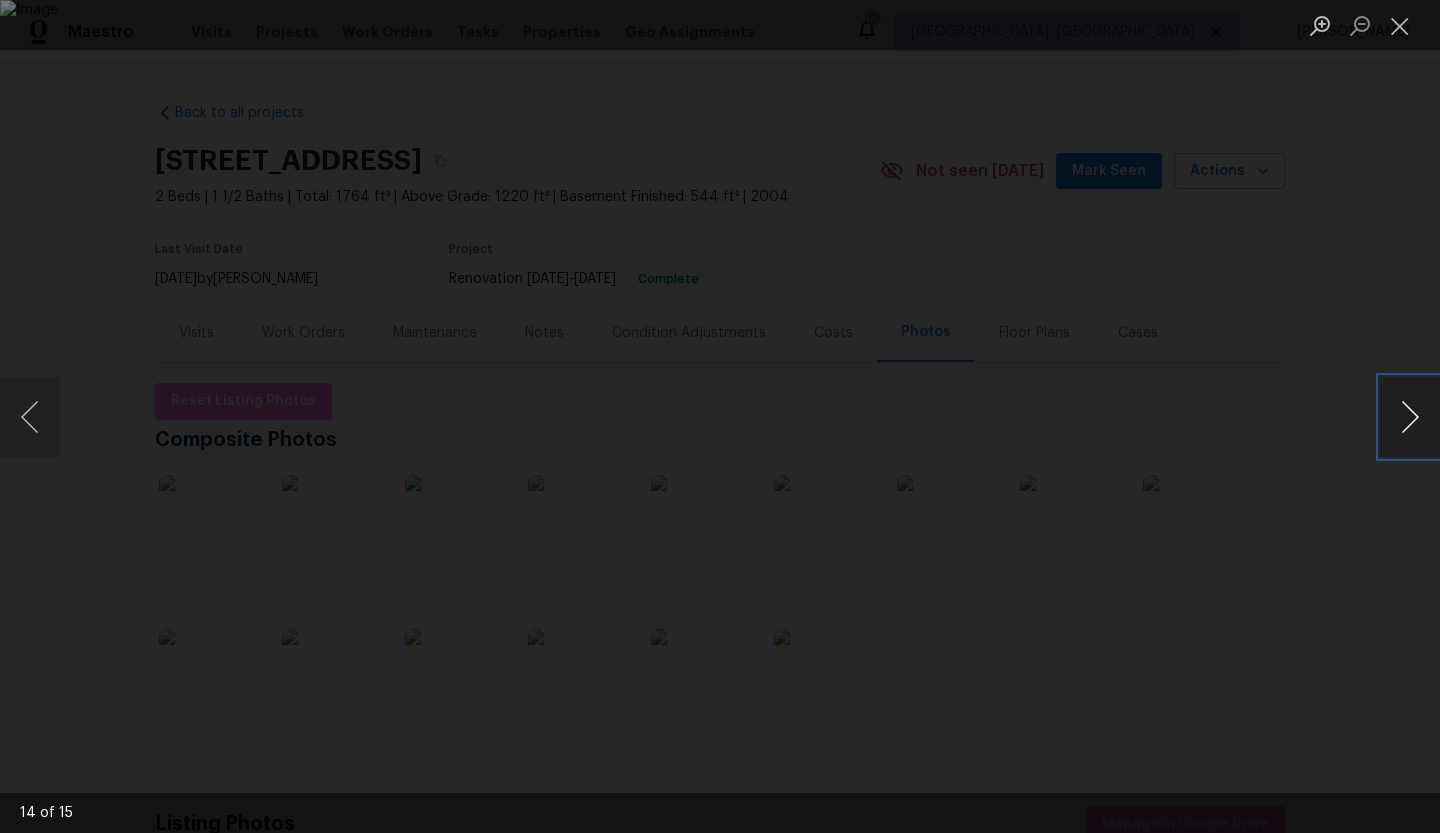 click at bounding box center (1410, 417) 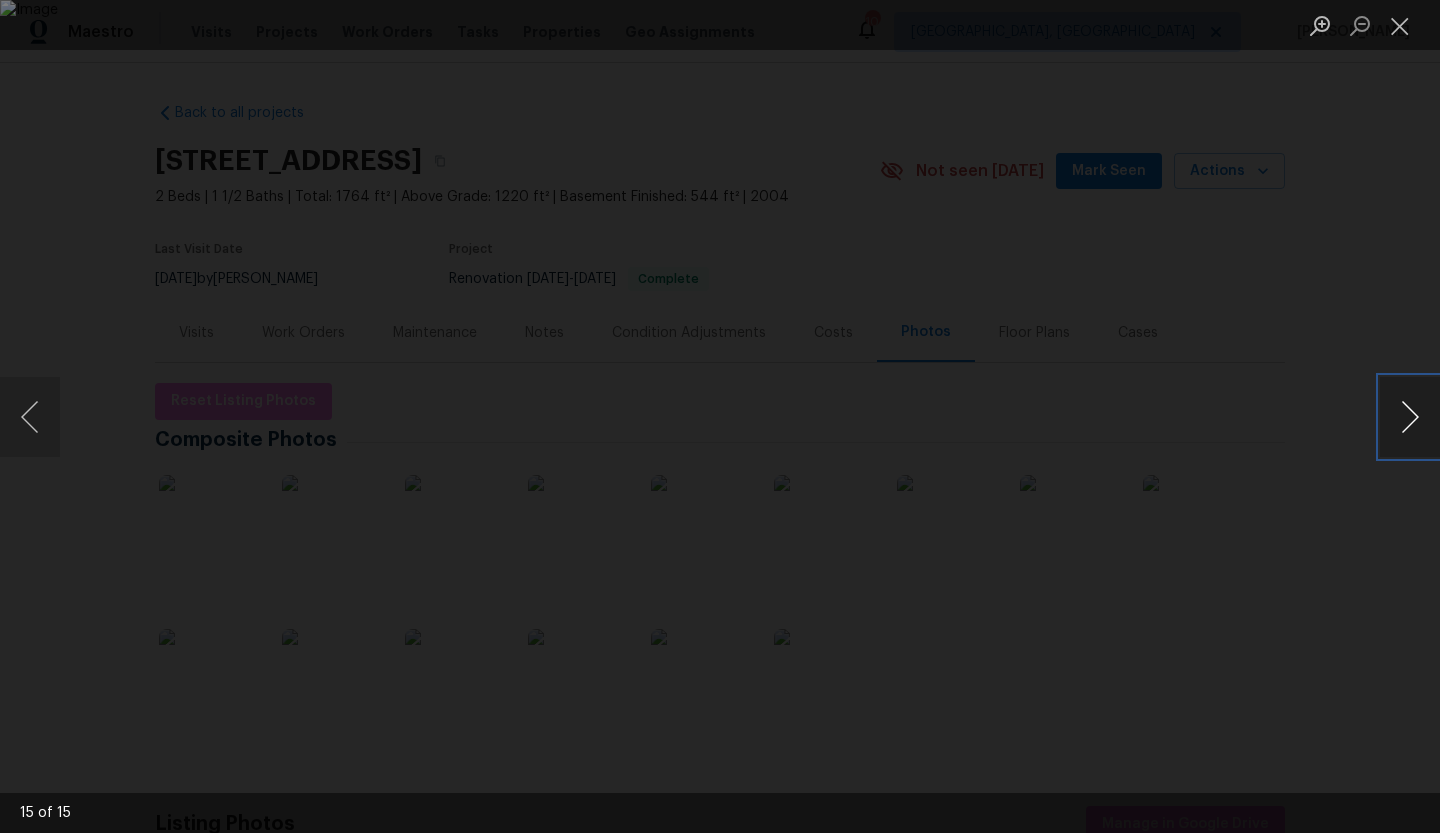 click at bounding box center (1410, 417) 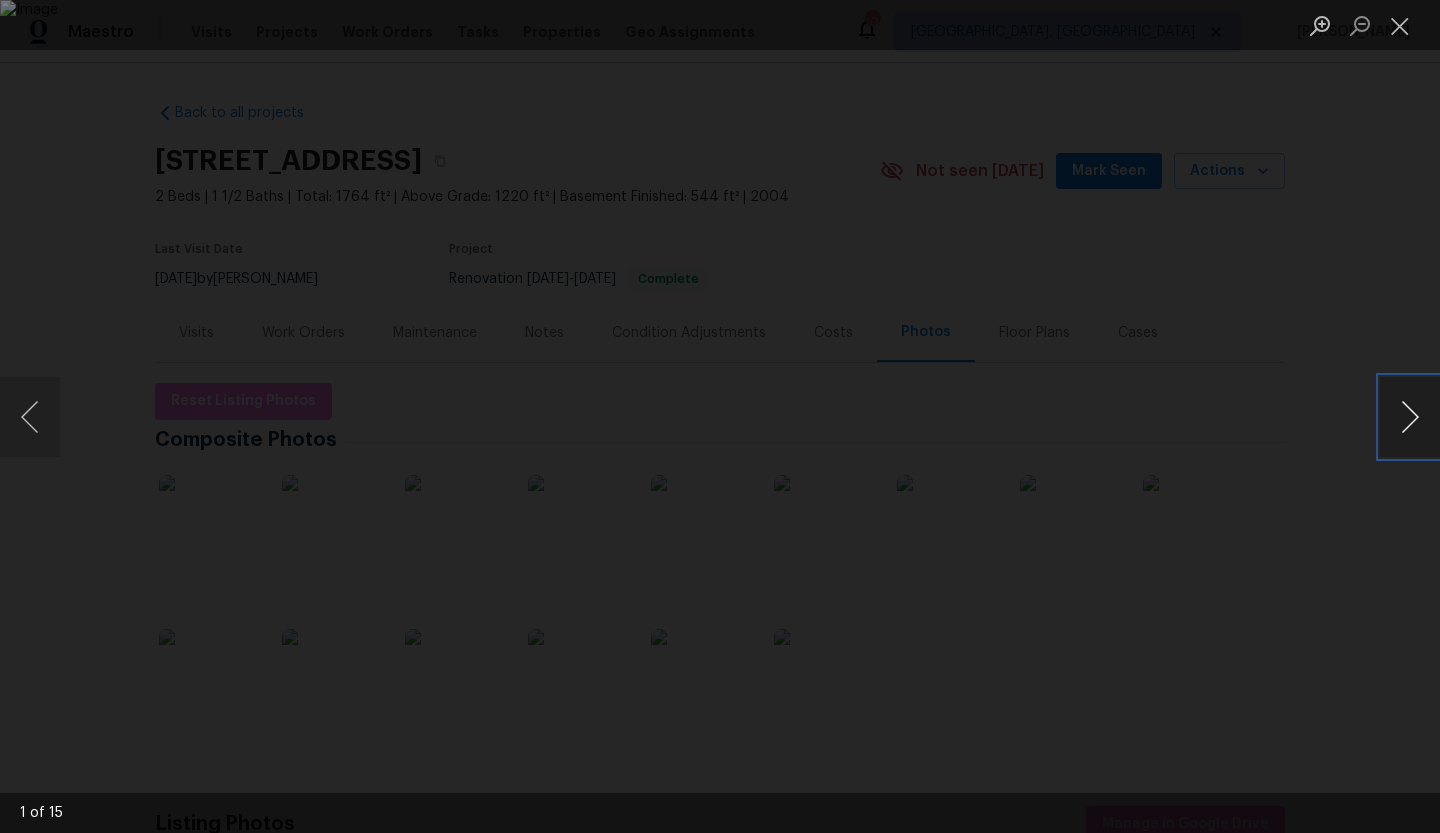click at bounding box center [1410, 417] 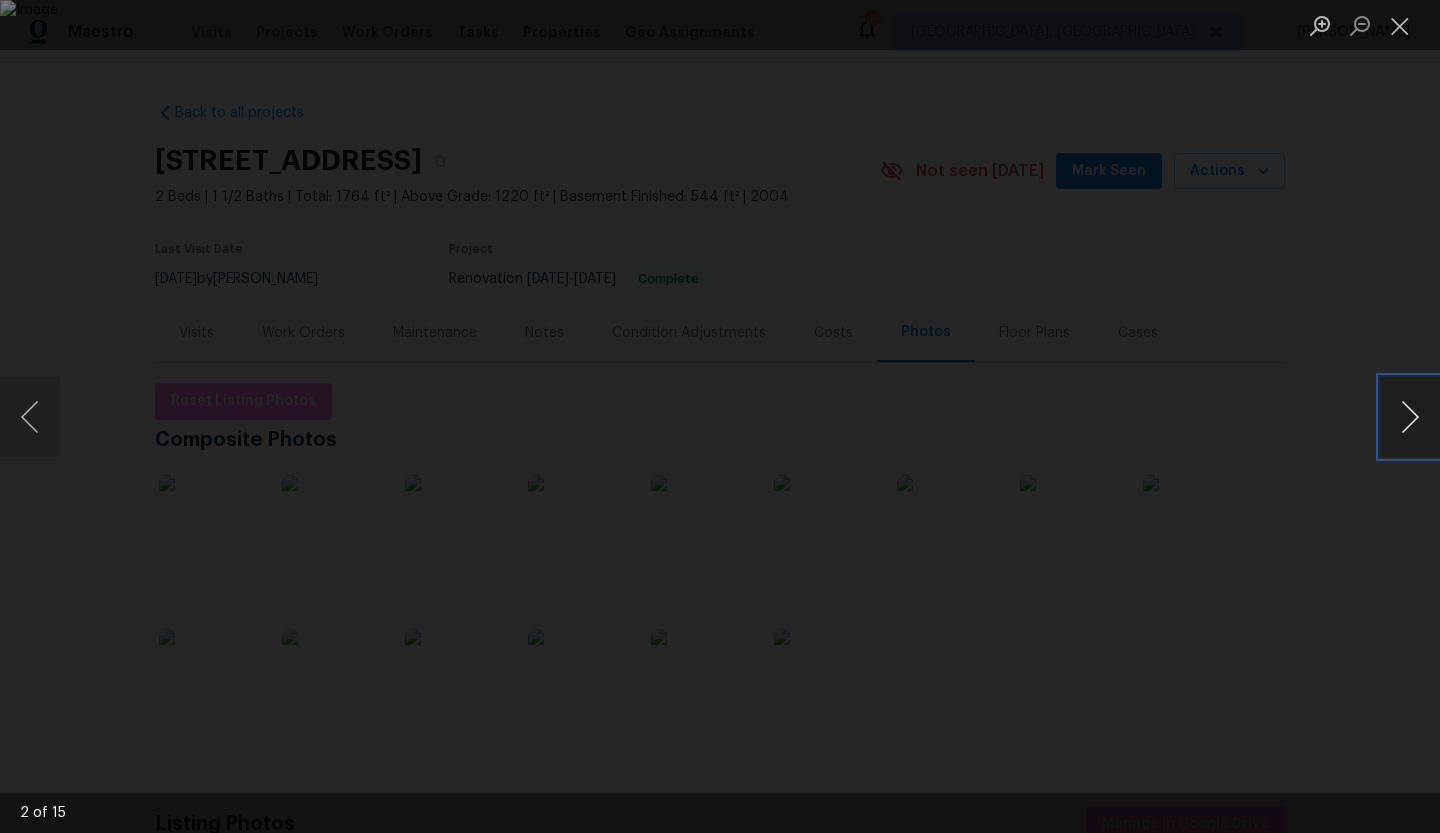 click at bounding box center [1410, 417] 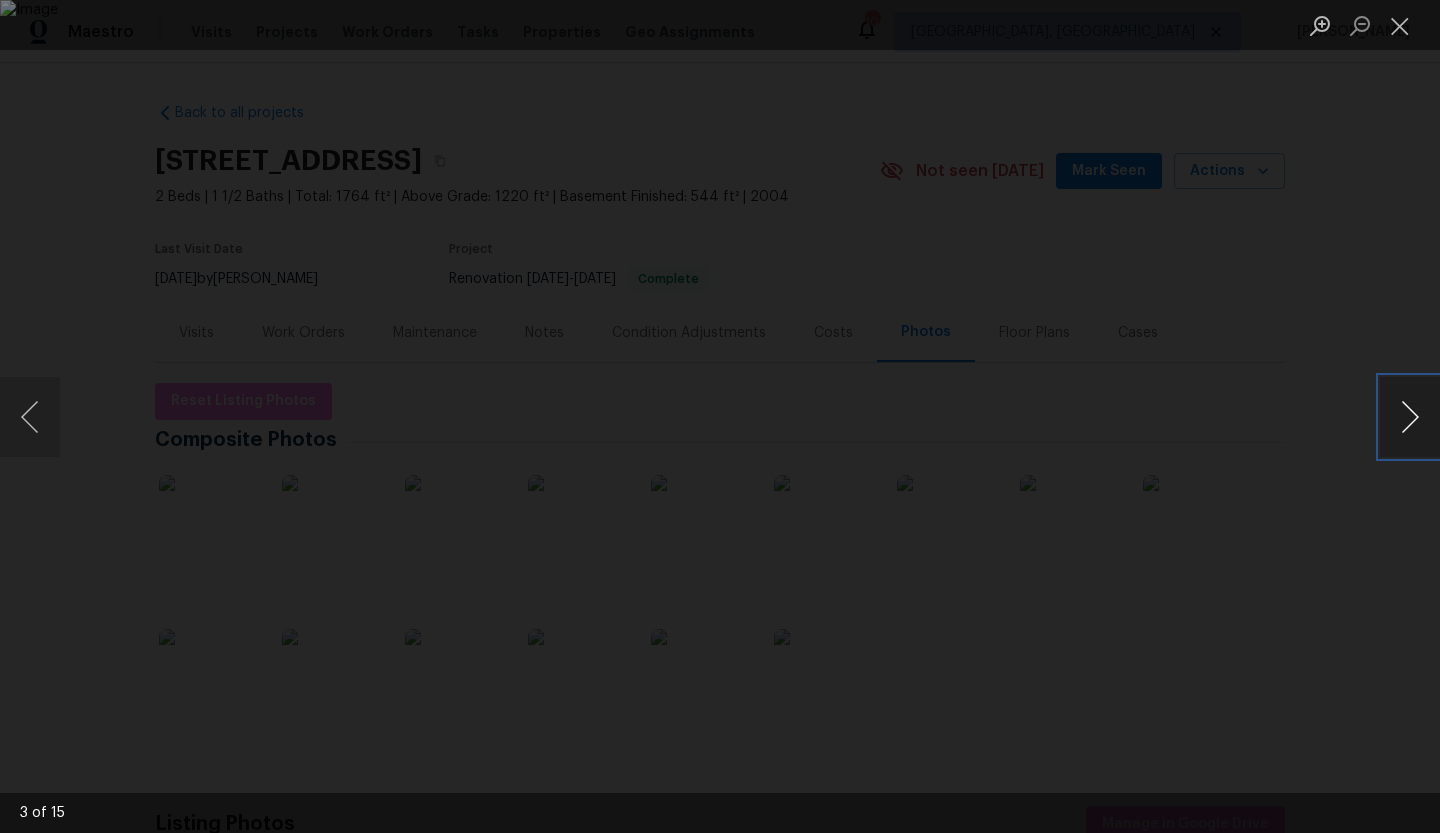click at bounding box center (1410, 417) 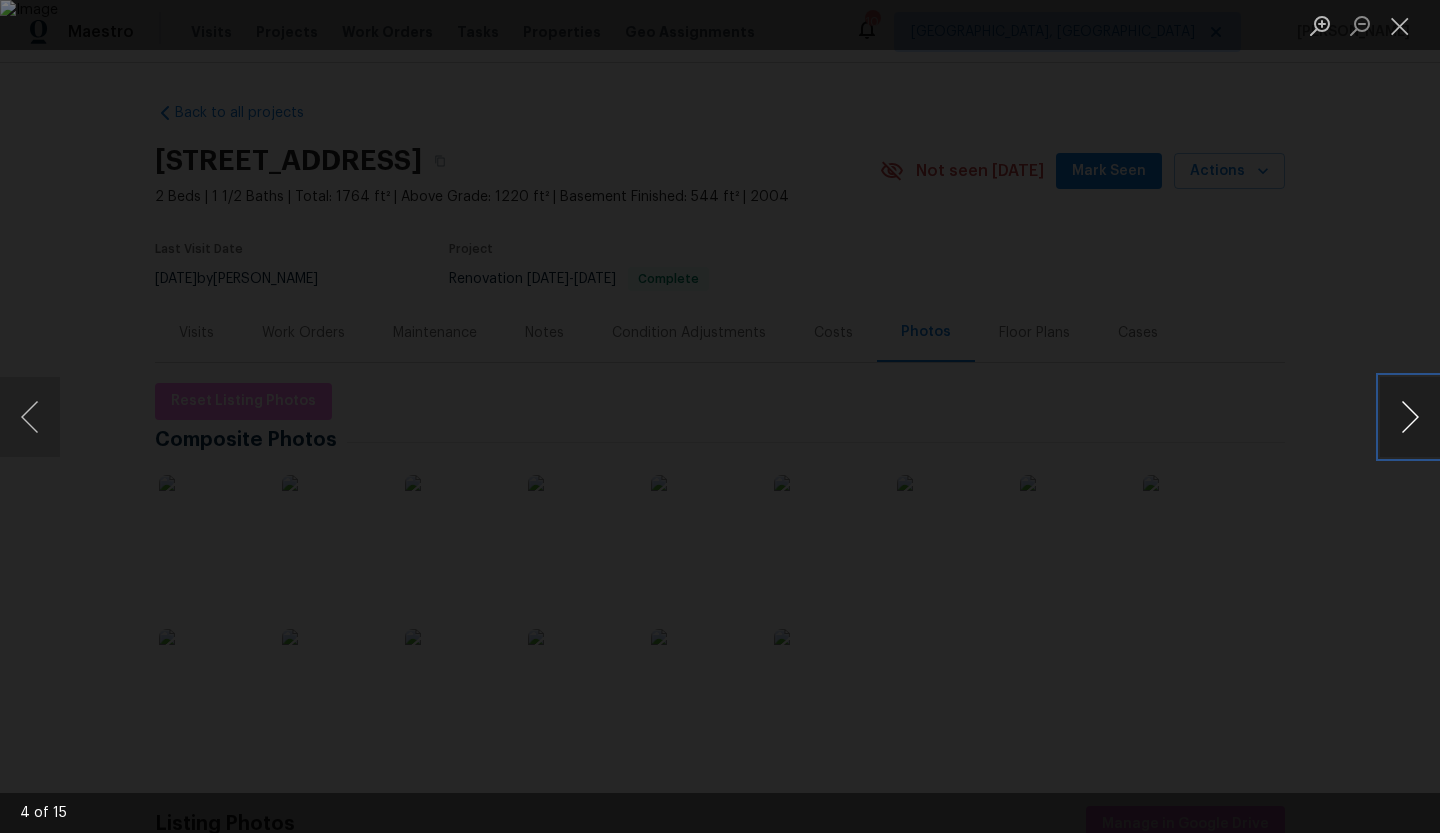 click at bounding box center (1410, 417) 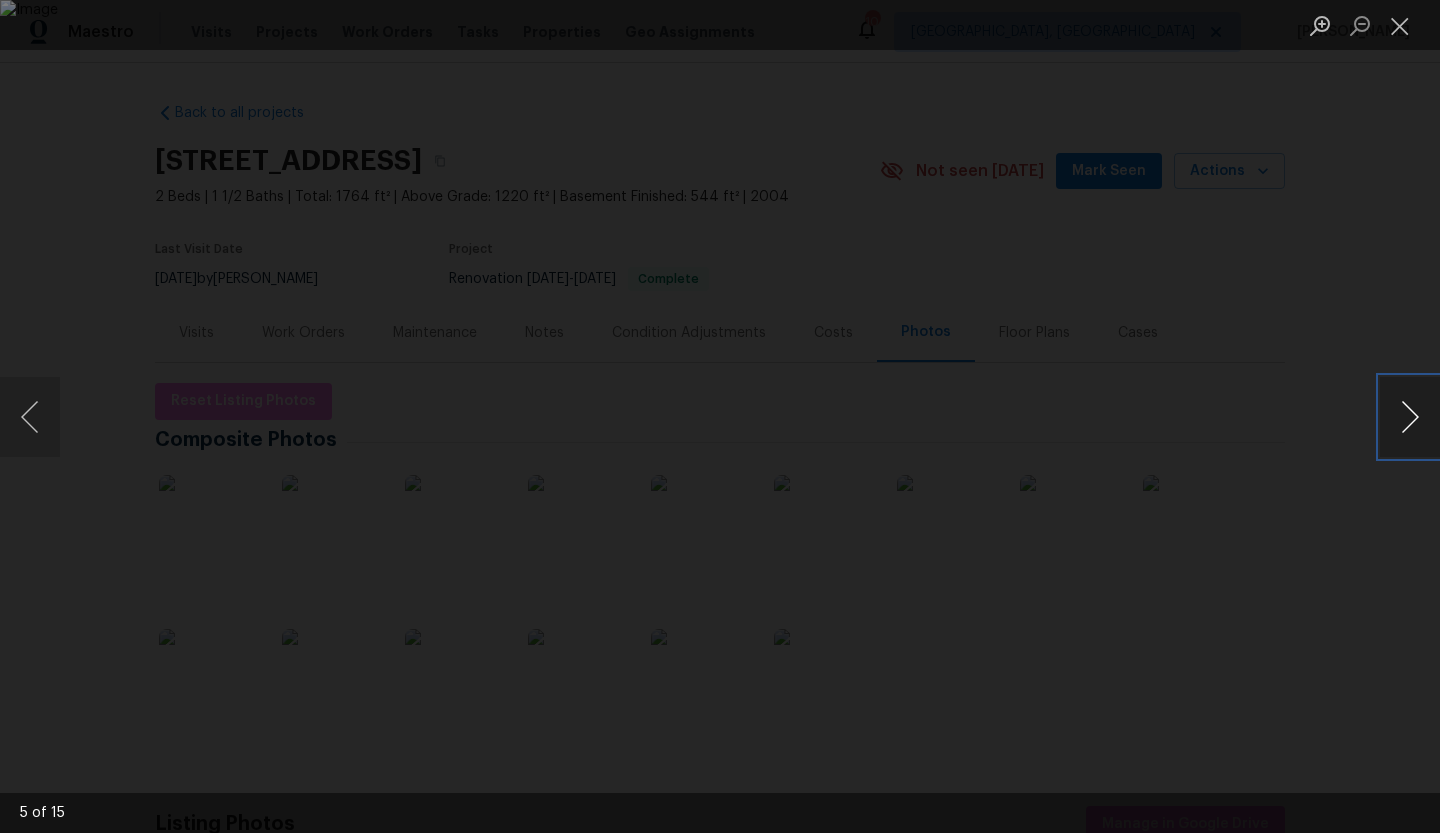 click at bounding box center (1410, 417) 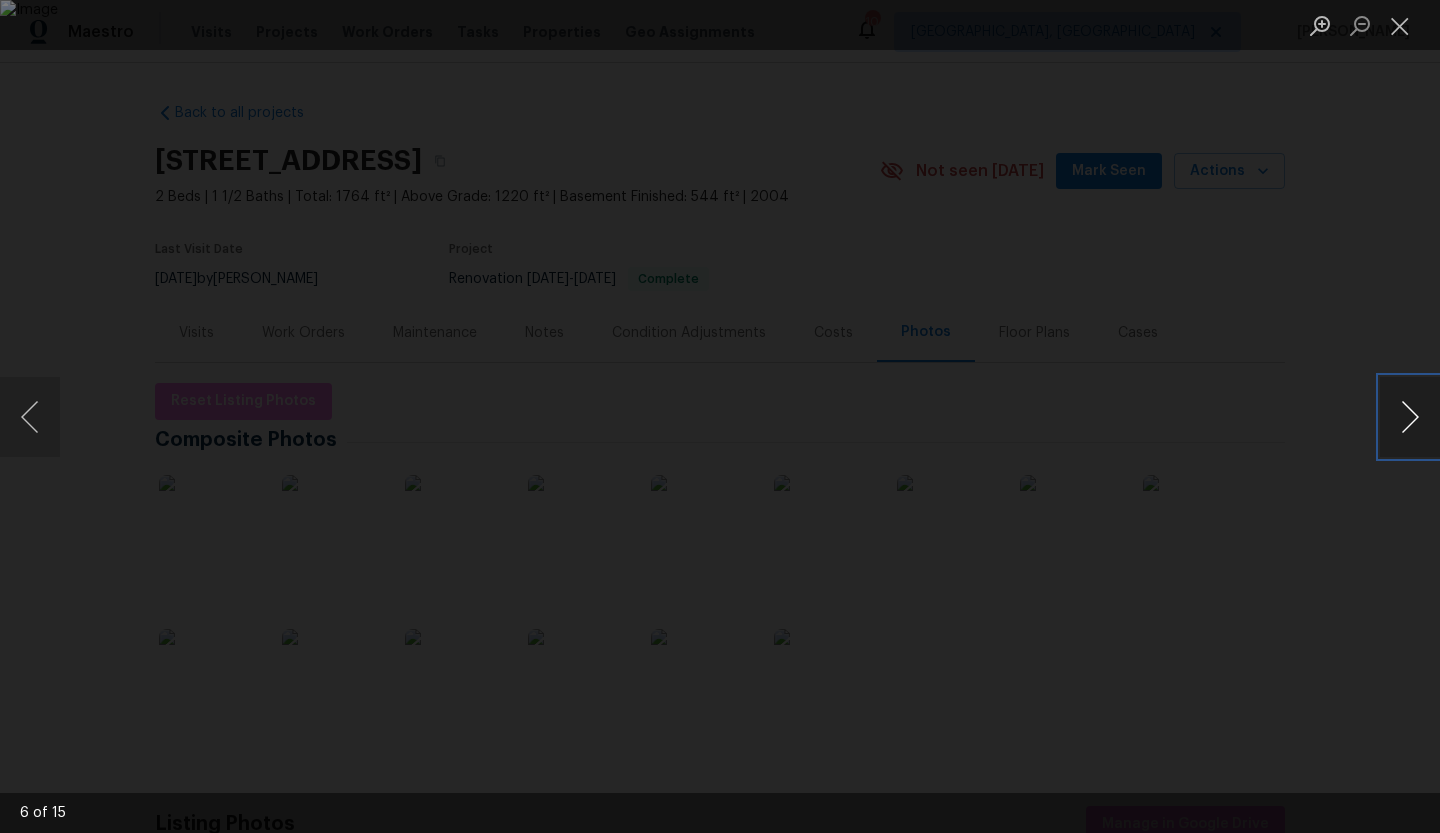 click at bounding box center [1410, 417] 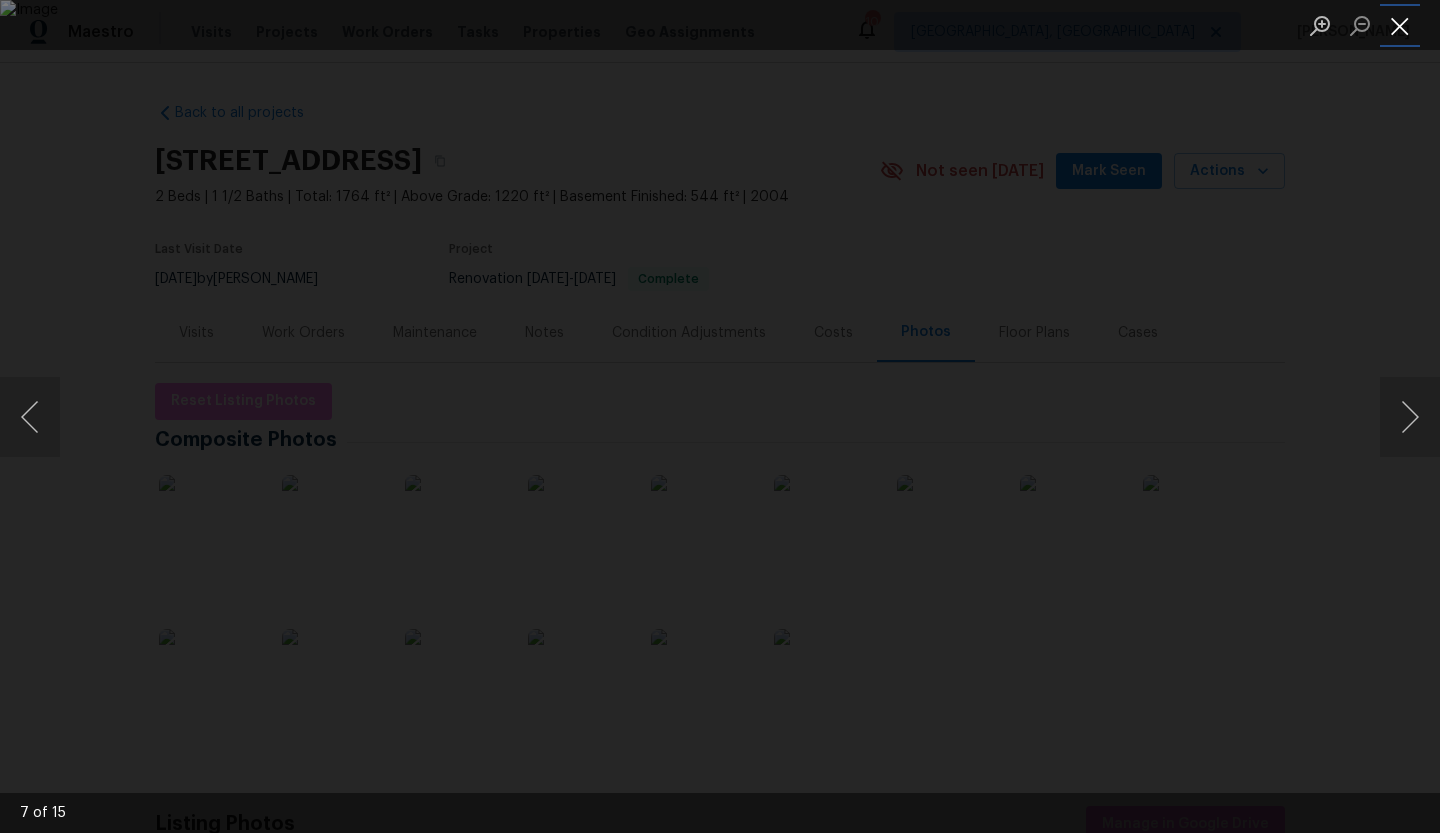 click at bounding box center [1400, 25] 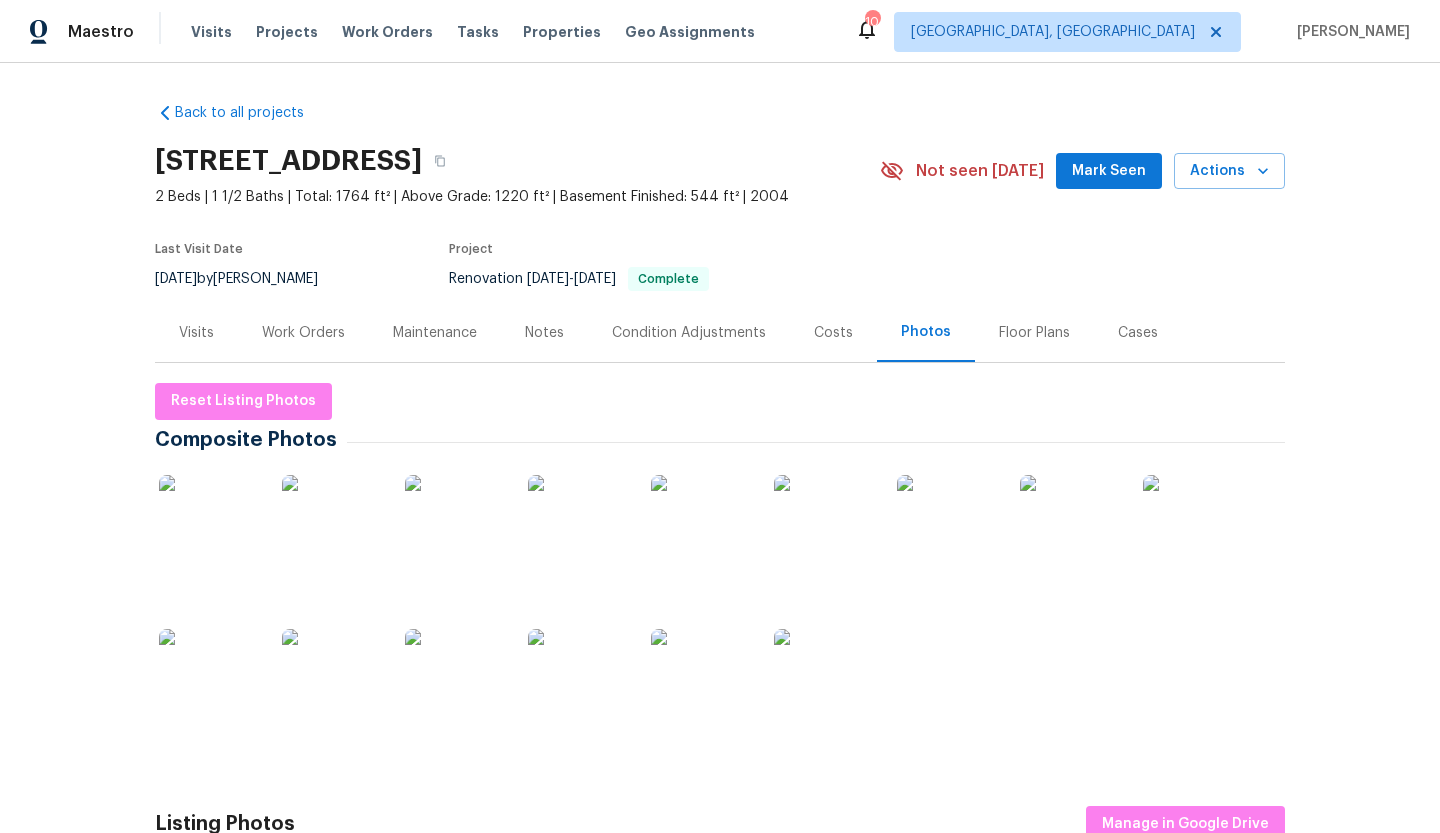 click on "Work Orders" at bounding box center [303, 333] 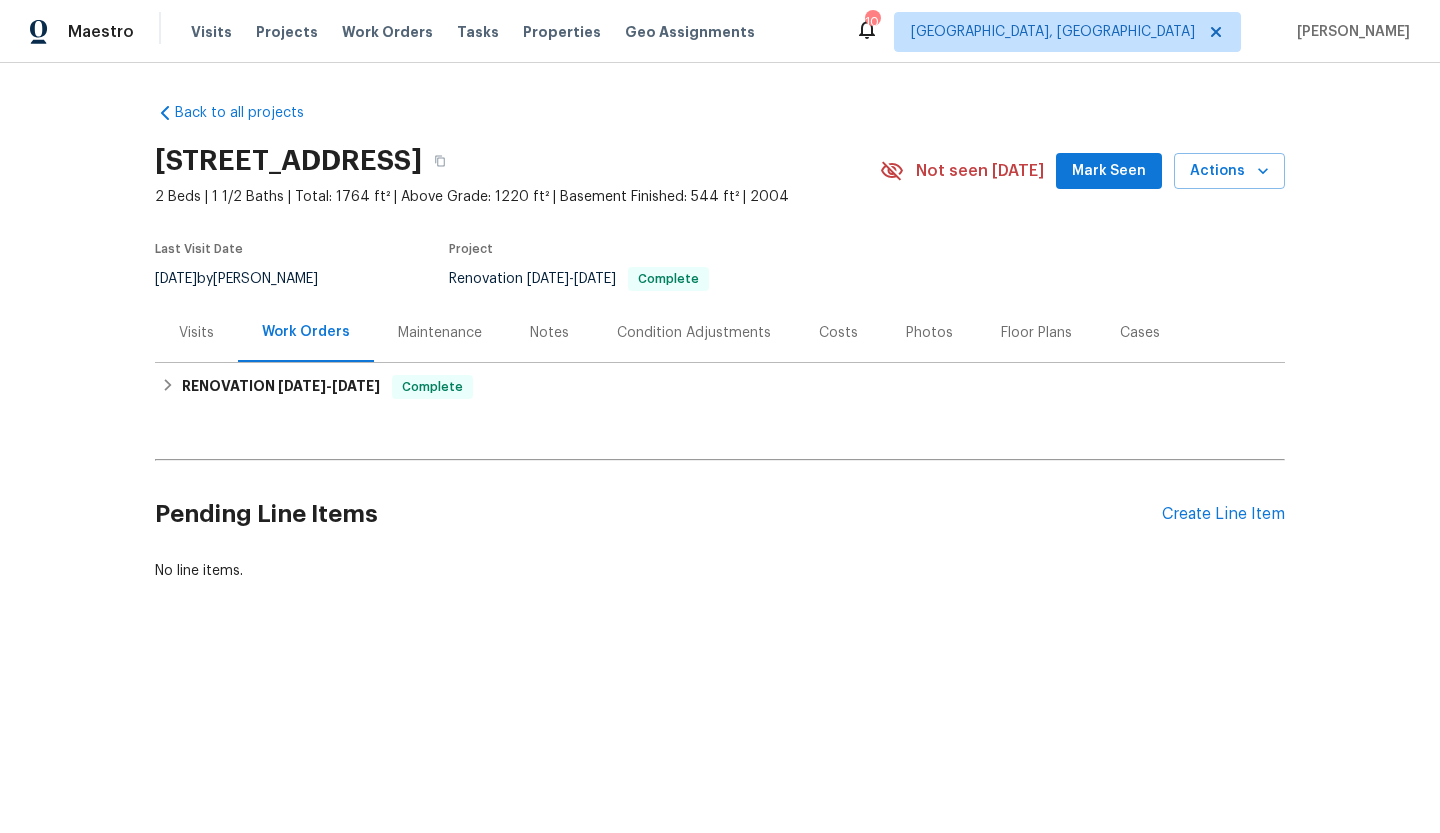 click on "Photos" at bounding box center [929, 333] 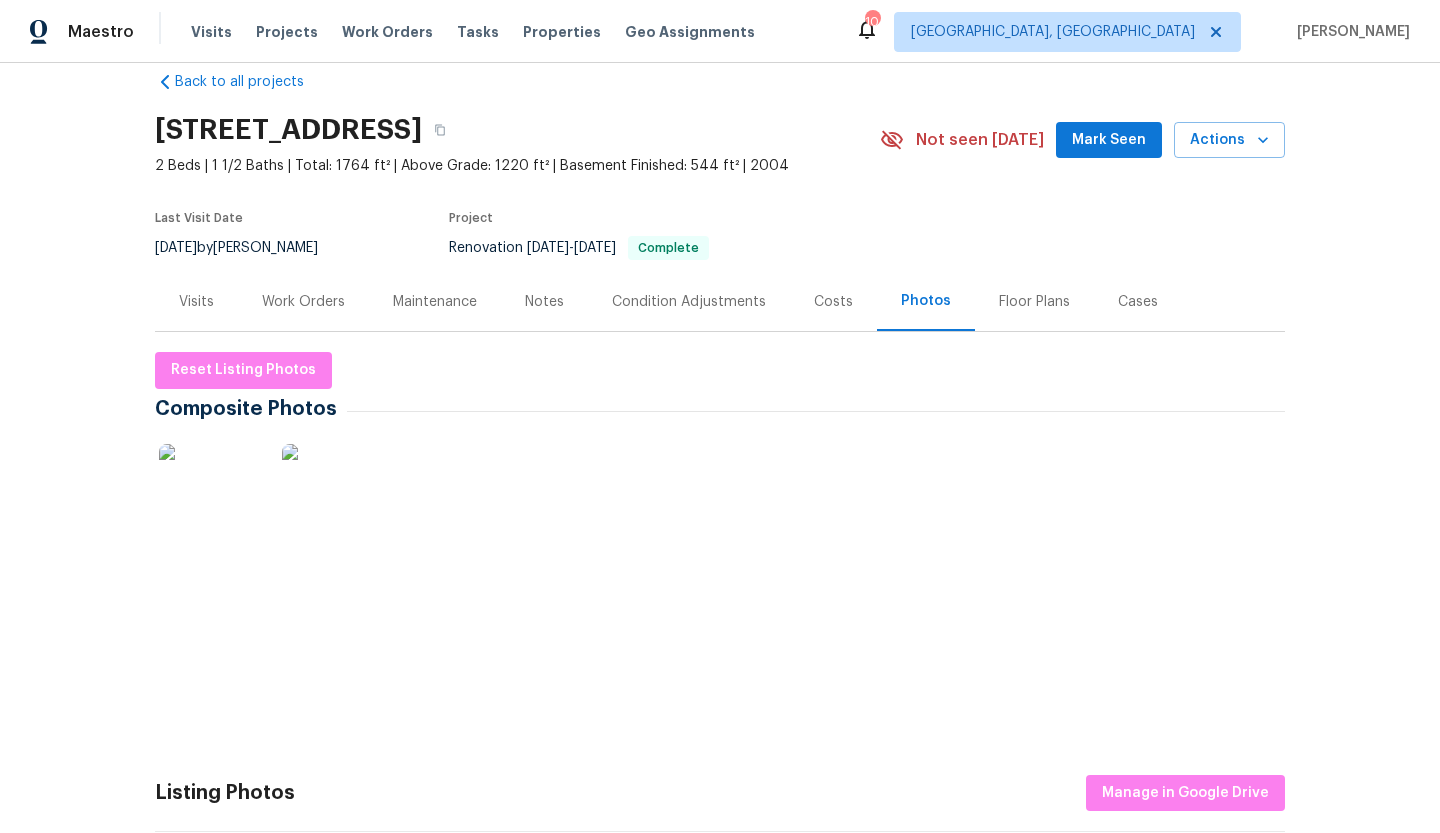 scroll, scrollTop: 0, scrollLeft: 0, axis: both 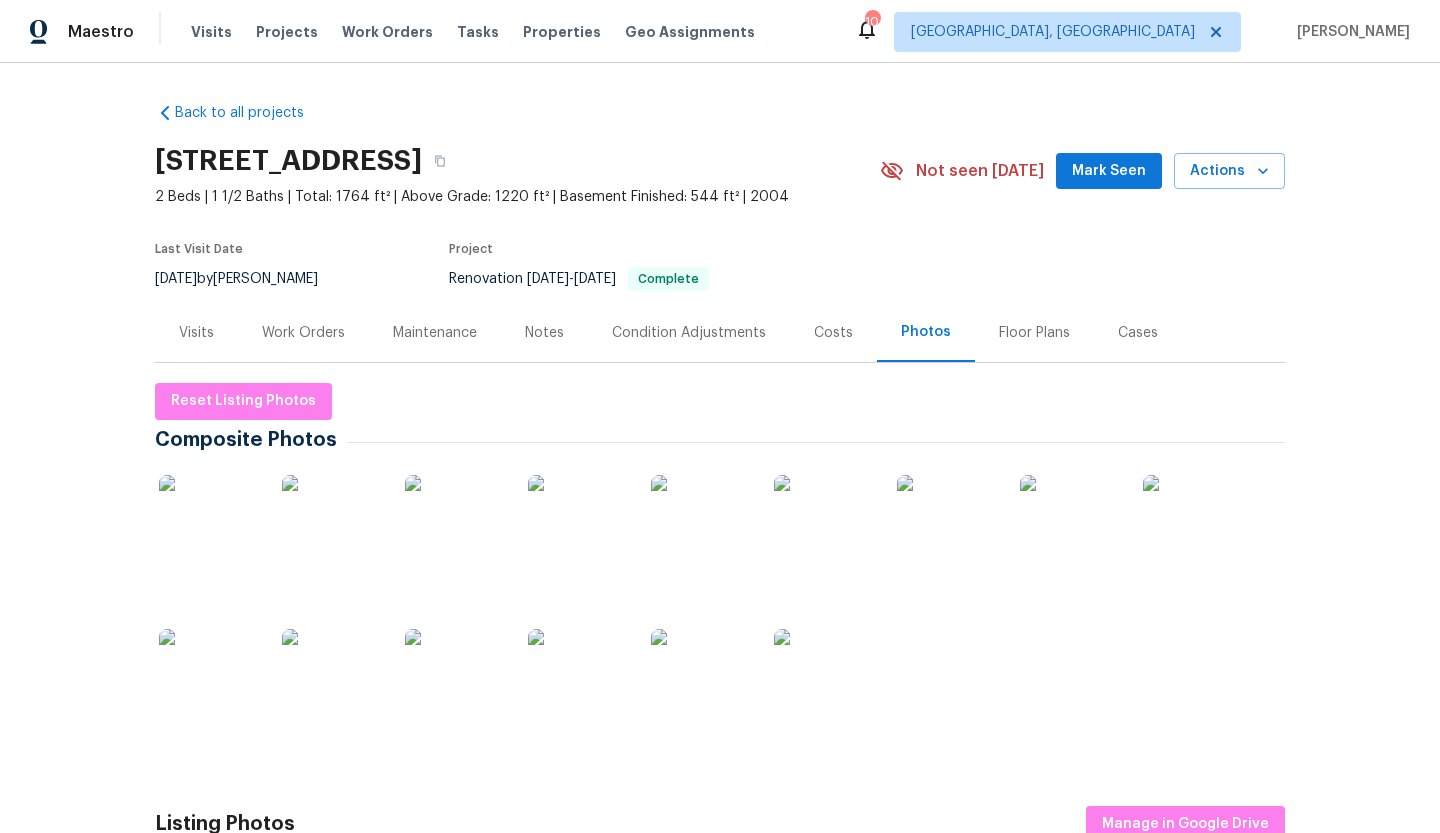 click on "Work Orders" at bounding box center (303, 333) 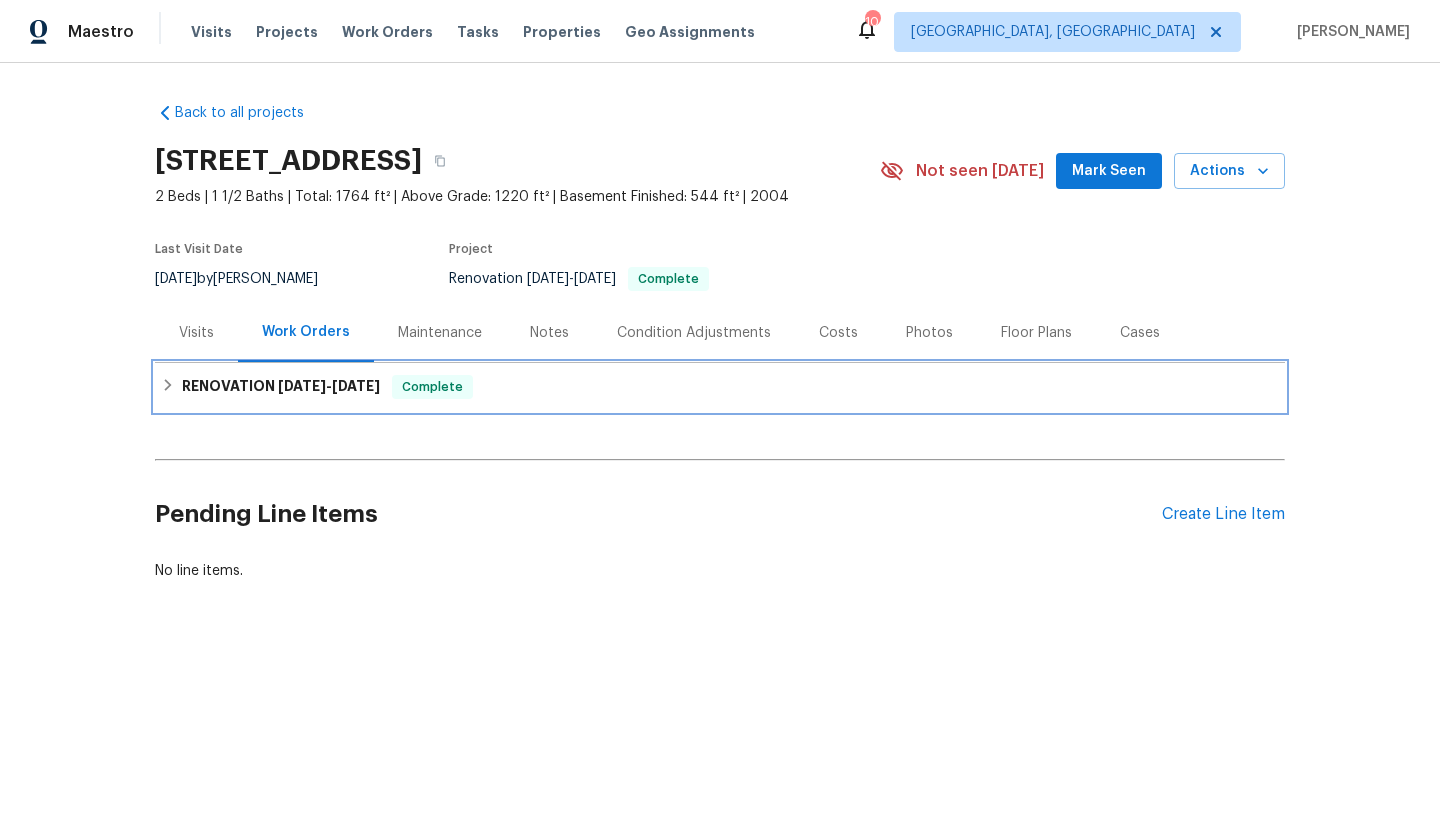 click on "7/3/25" at bounding box center [302, 386] 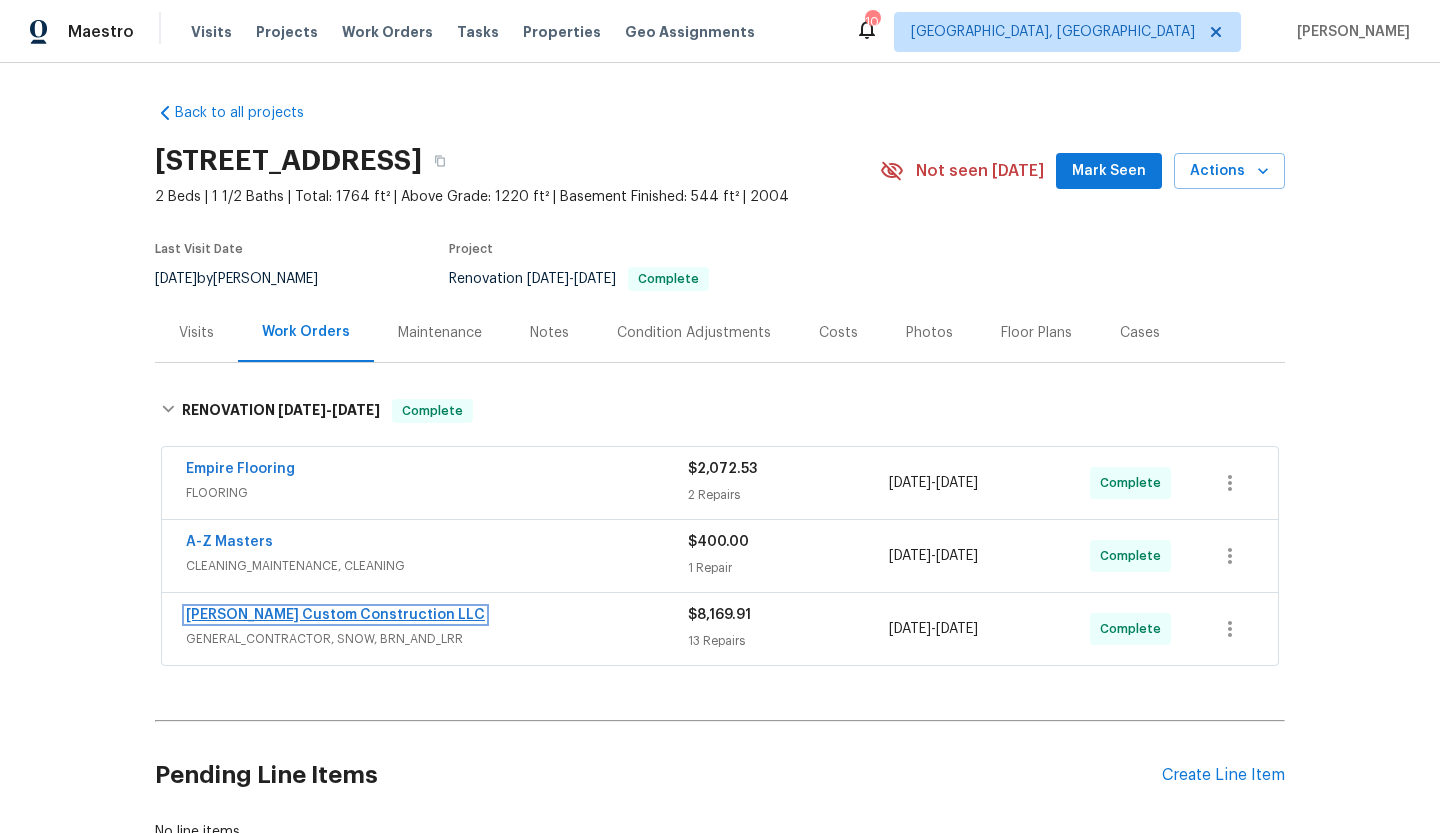 click on "Clark Custom Construction LLC" at bounding box center (335, 615) 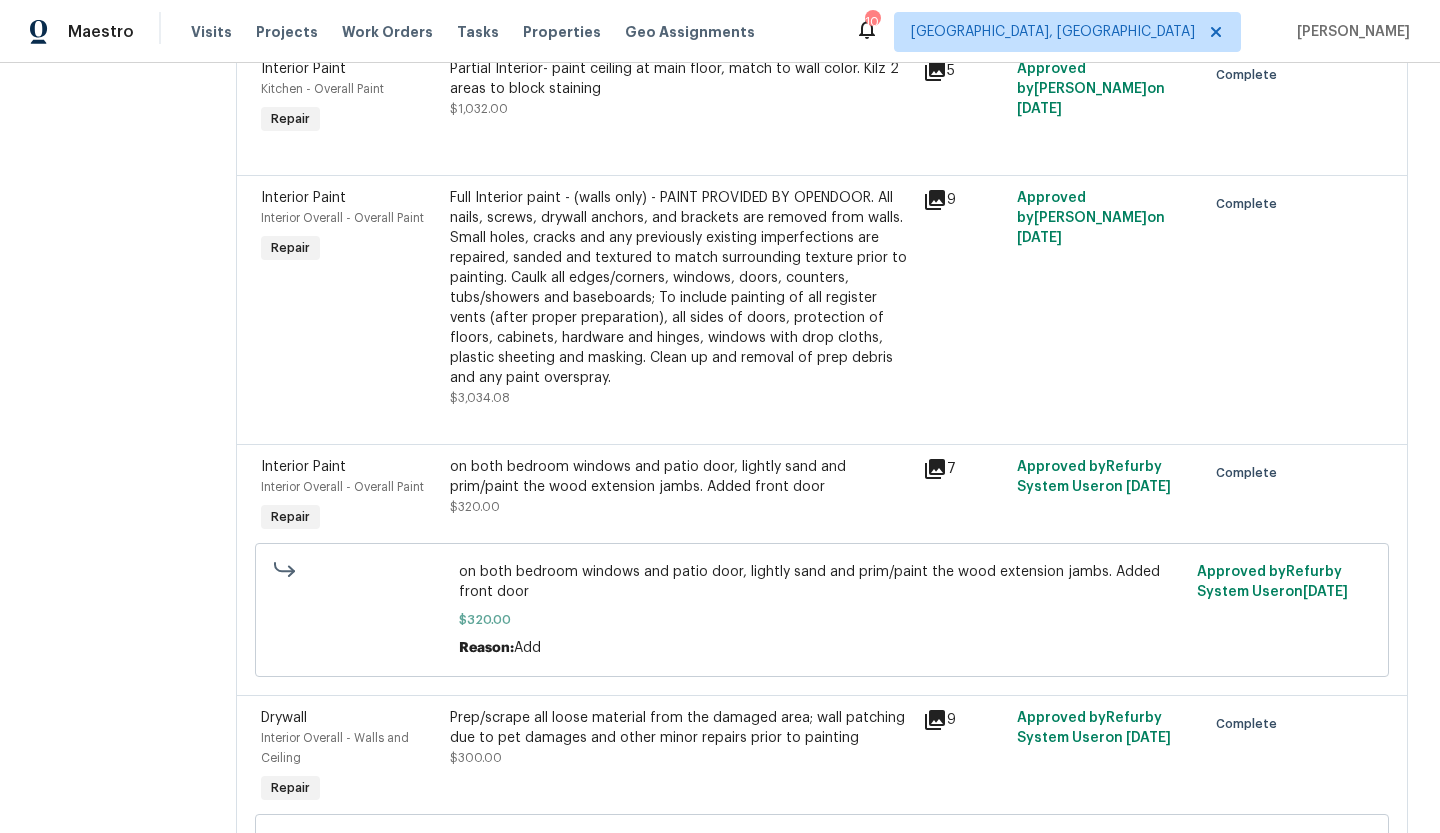 scroll, scrollTop: 576, scrollLeft: 0, axis: vertical 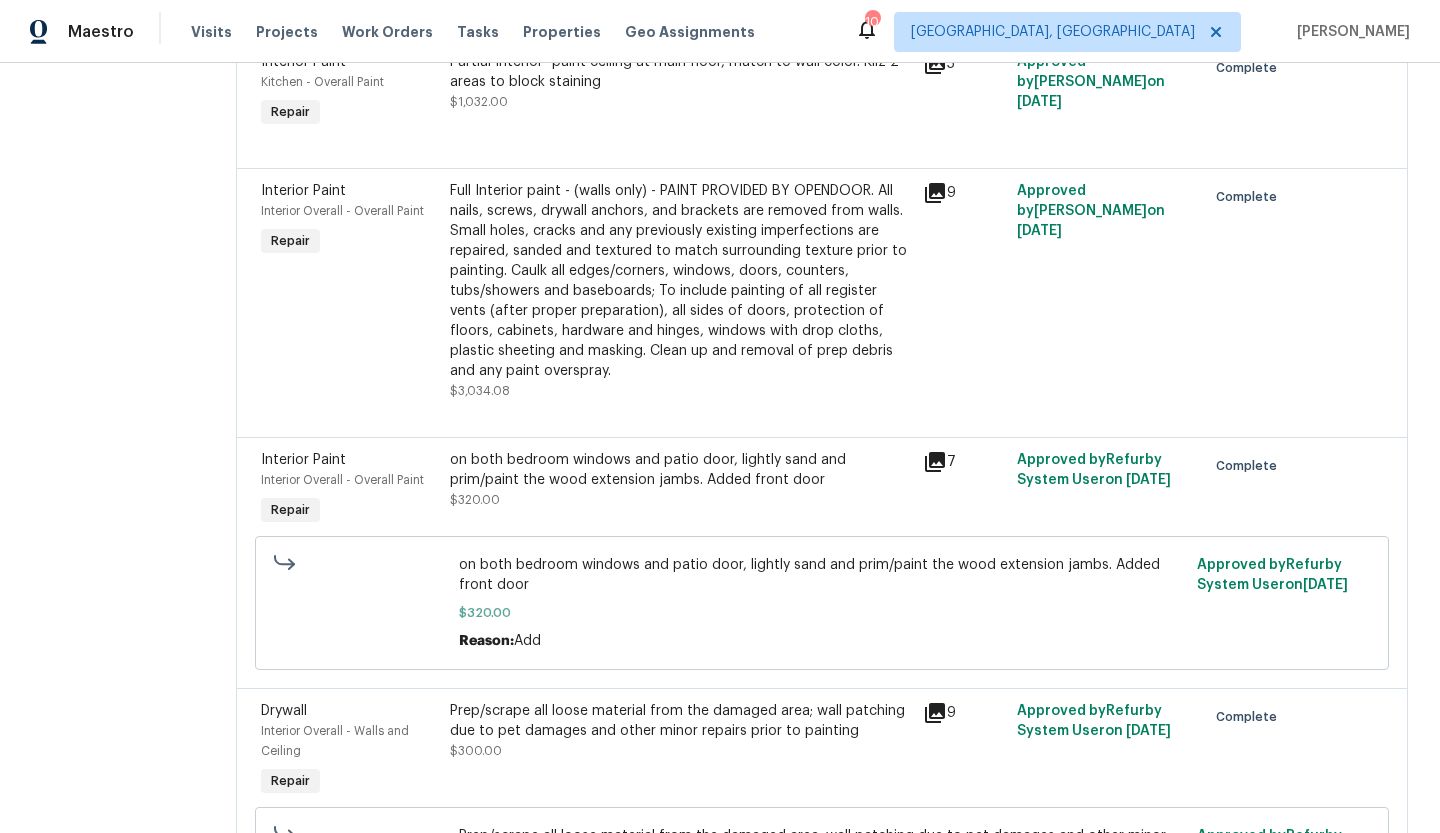 click on "on both bedroom windows and patio door, lightly sand and prim/paint the wood extension jambs.
Added front door" at bounding box center (680, 470) 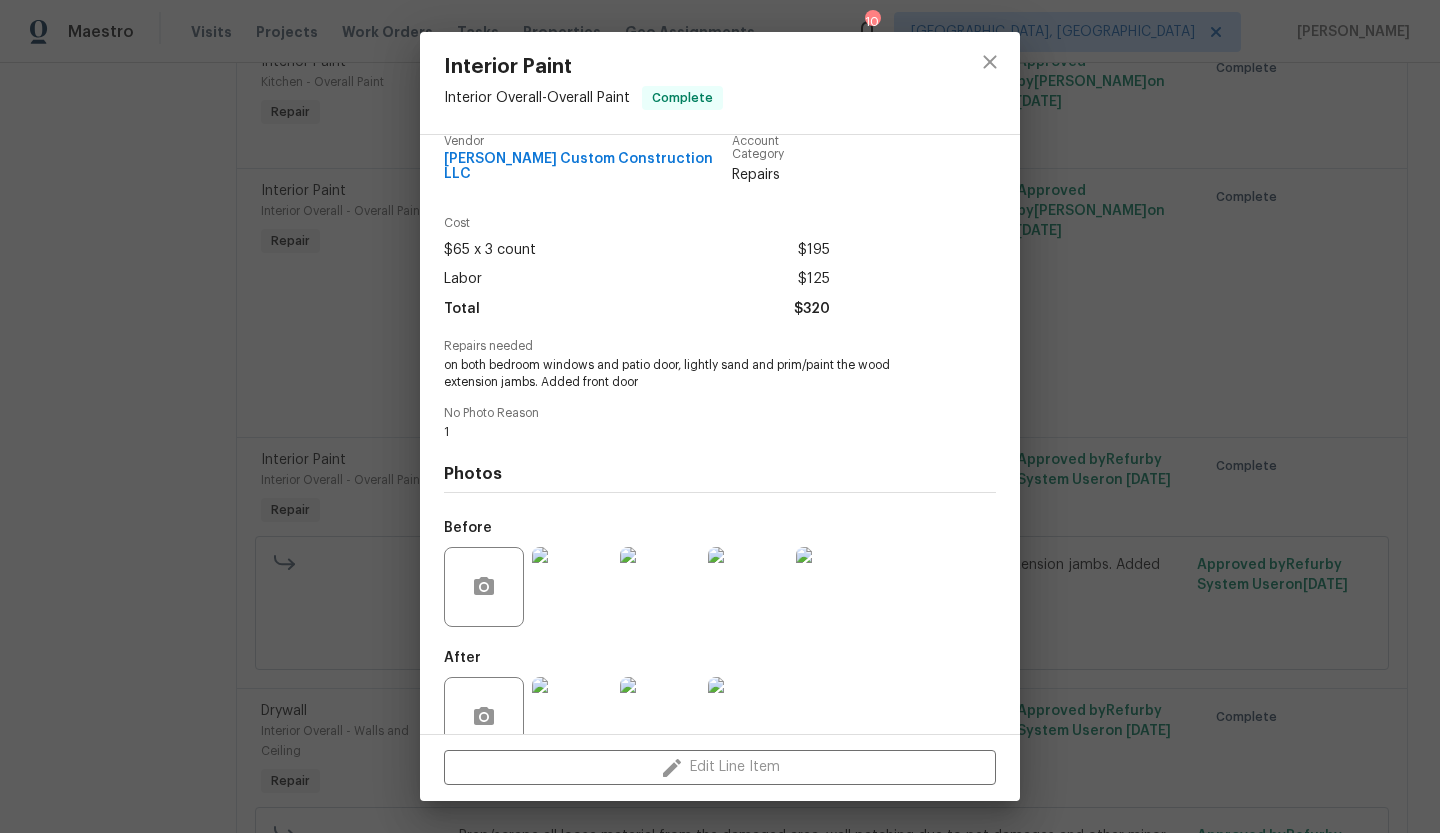 scroll, scrollTop: 0, scrollLeft: 0, axis: both 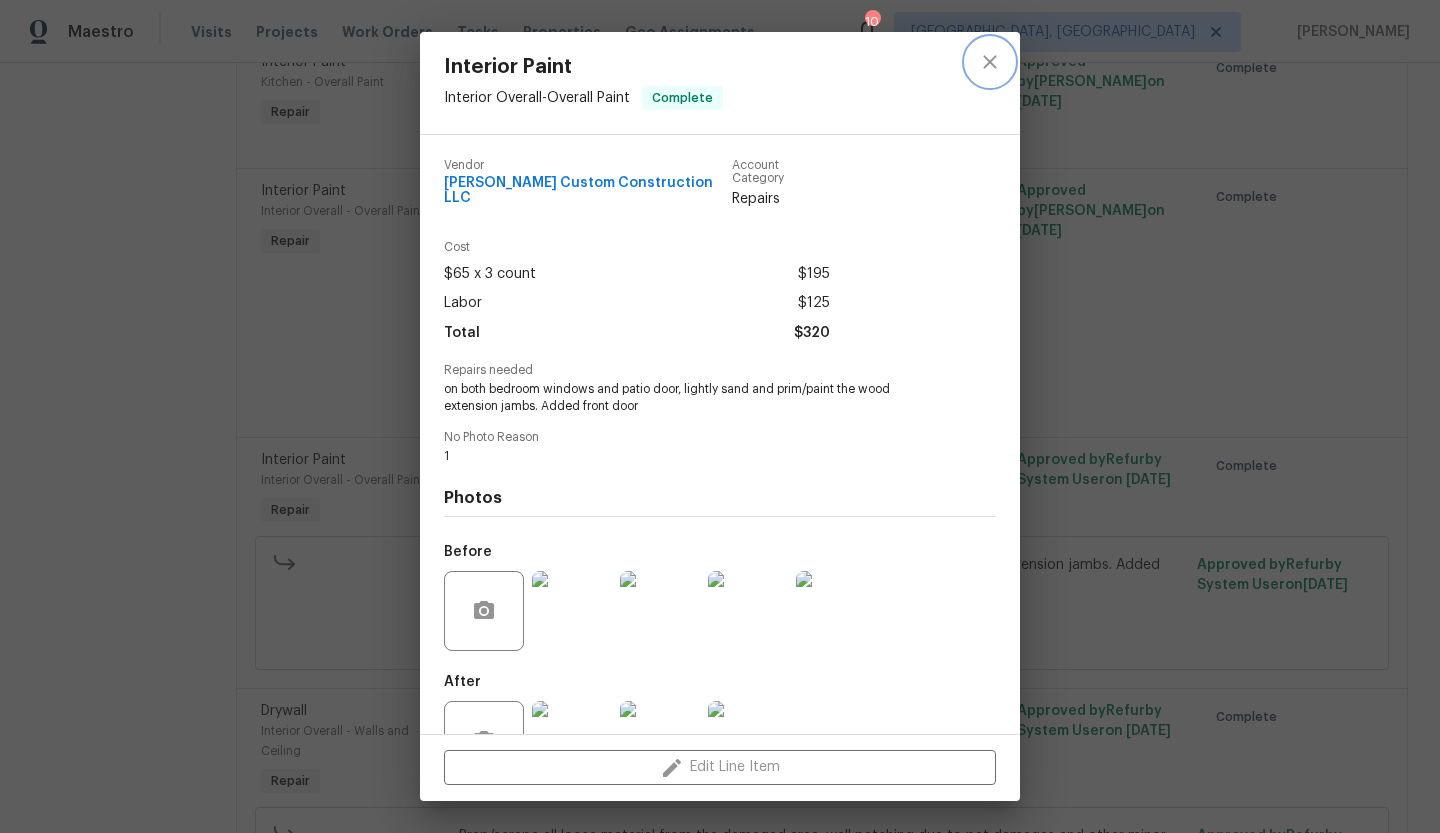 click 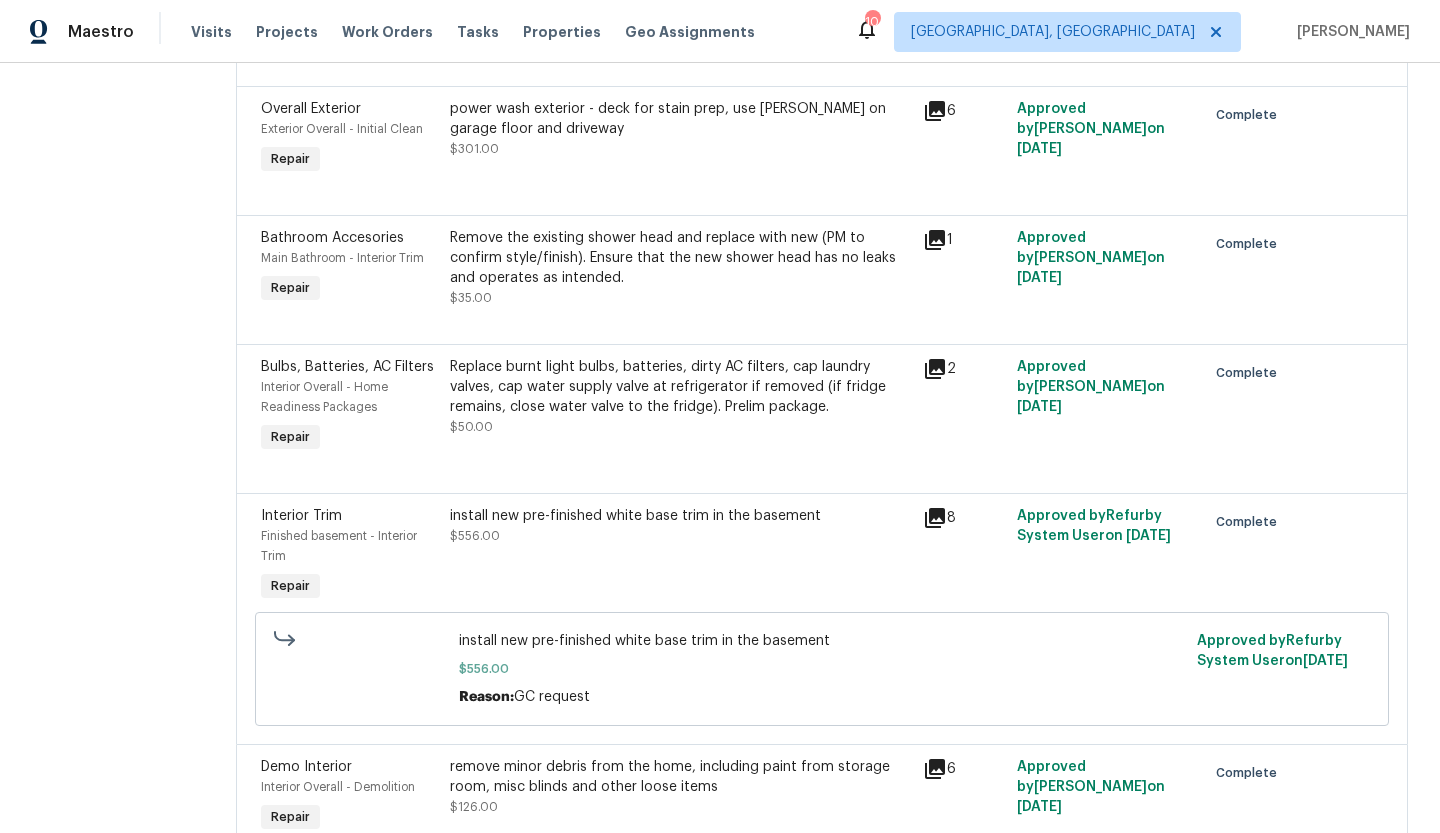 scroll, scrollTop: 2141, scrollLeft: 0, axis: vertical 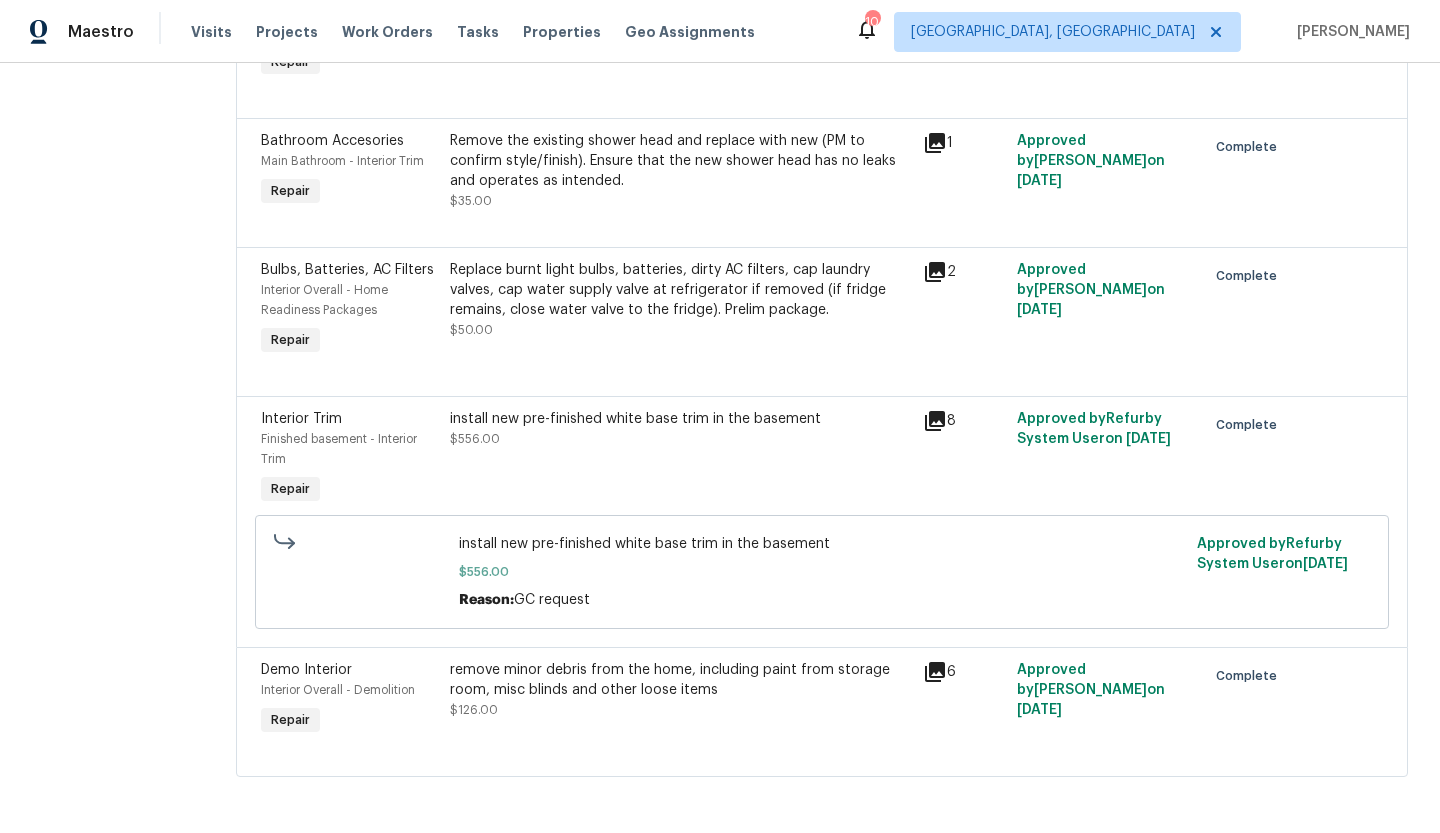 click on "install new pre-finished white base trim in the basement $556.00" at bounding box center [680, 429] 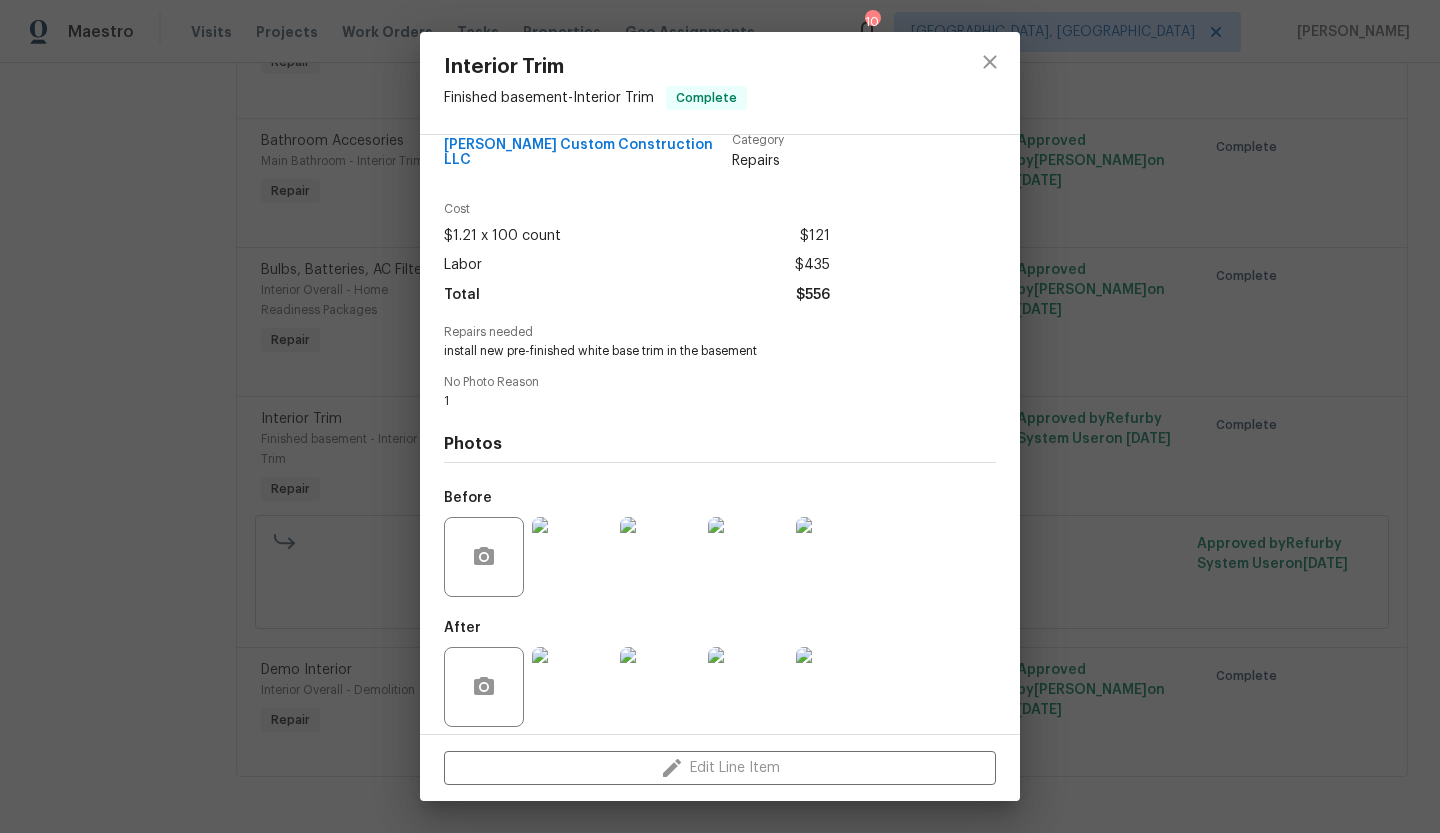 scroll, scrollTop: 0, scrollLeft: 0, axis: both 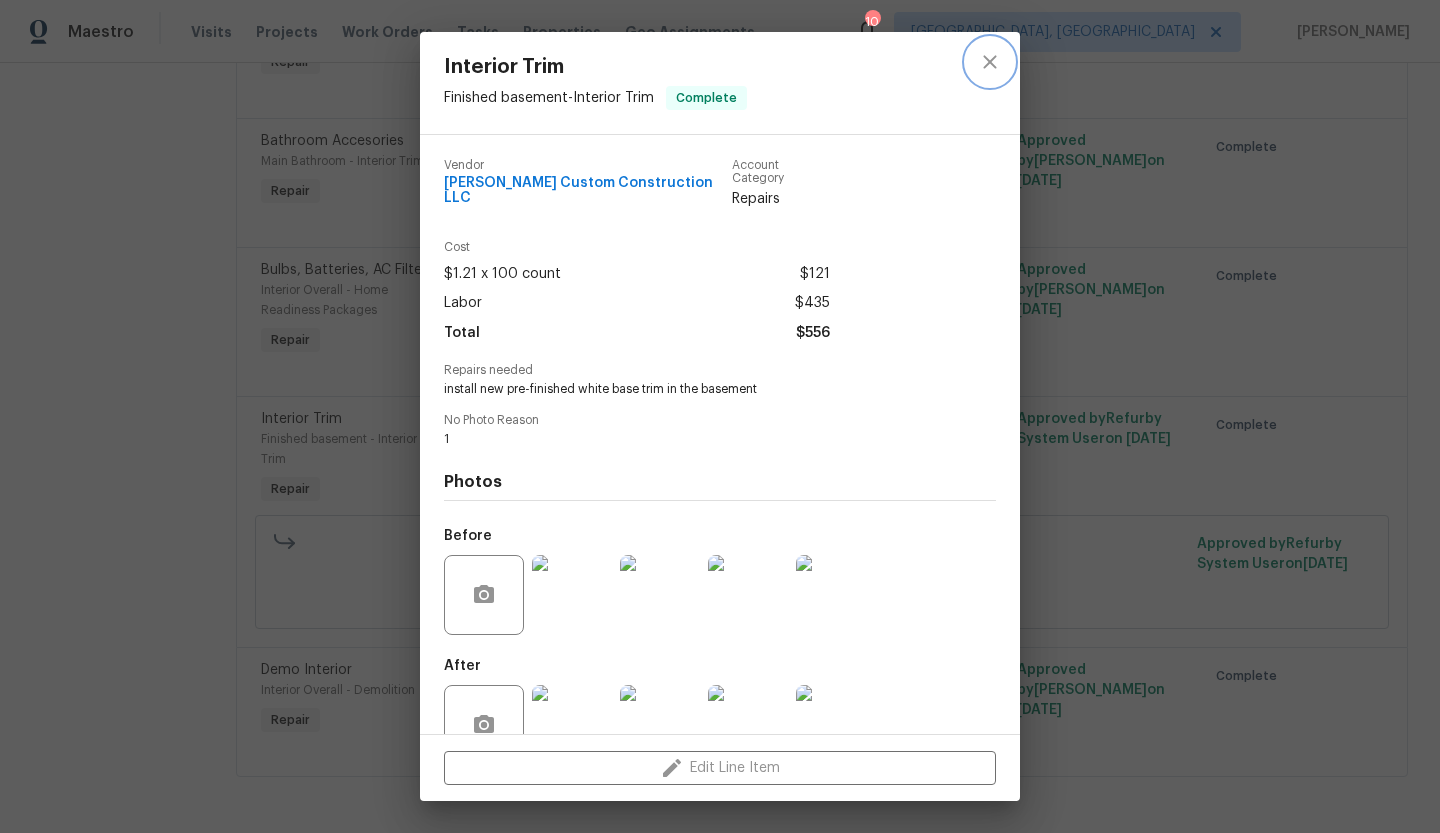 click 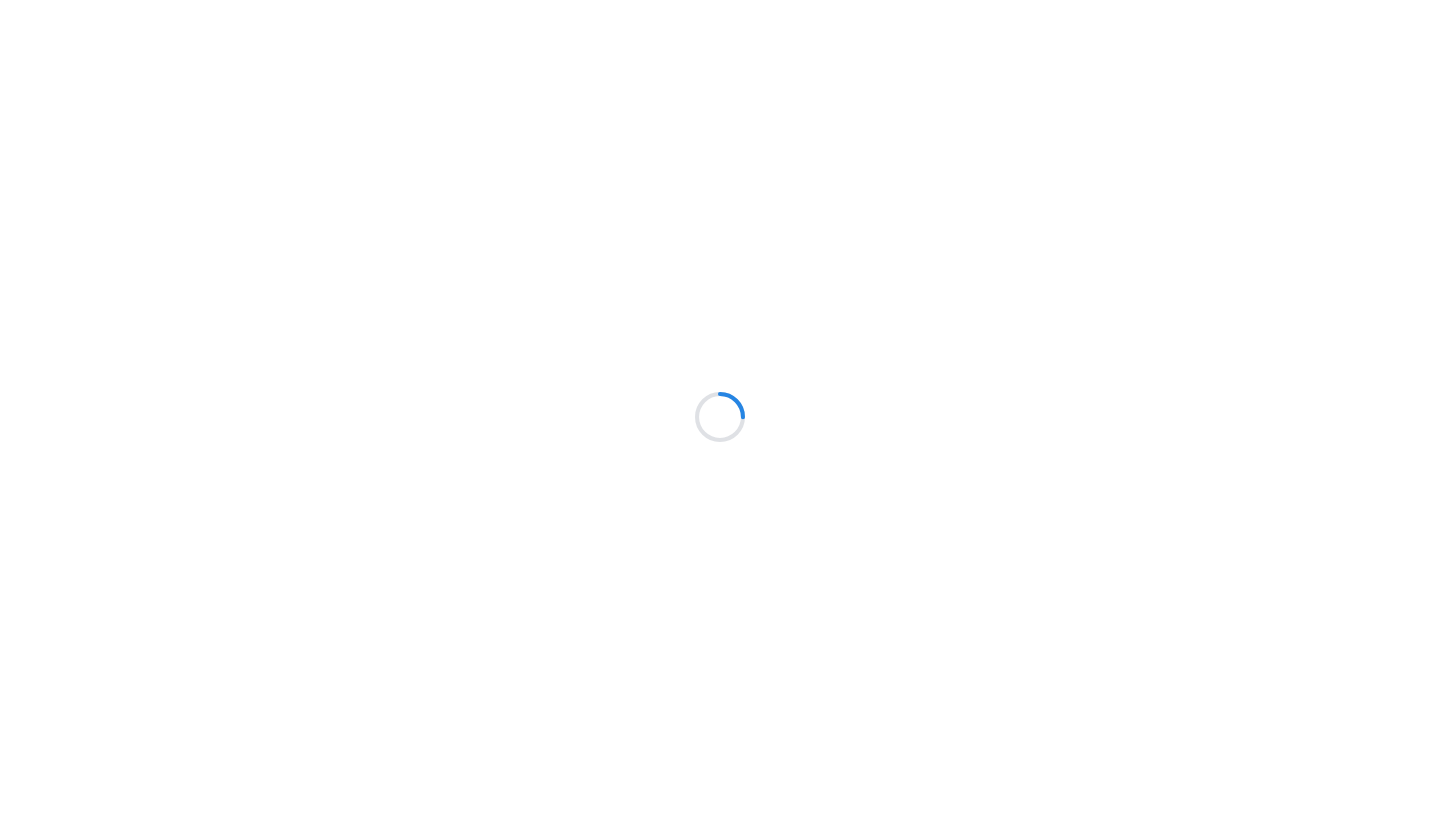 scroll, scrollTop: 0, scrollLeft: 0, axis: both 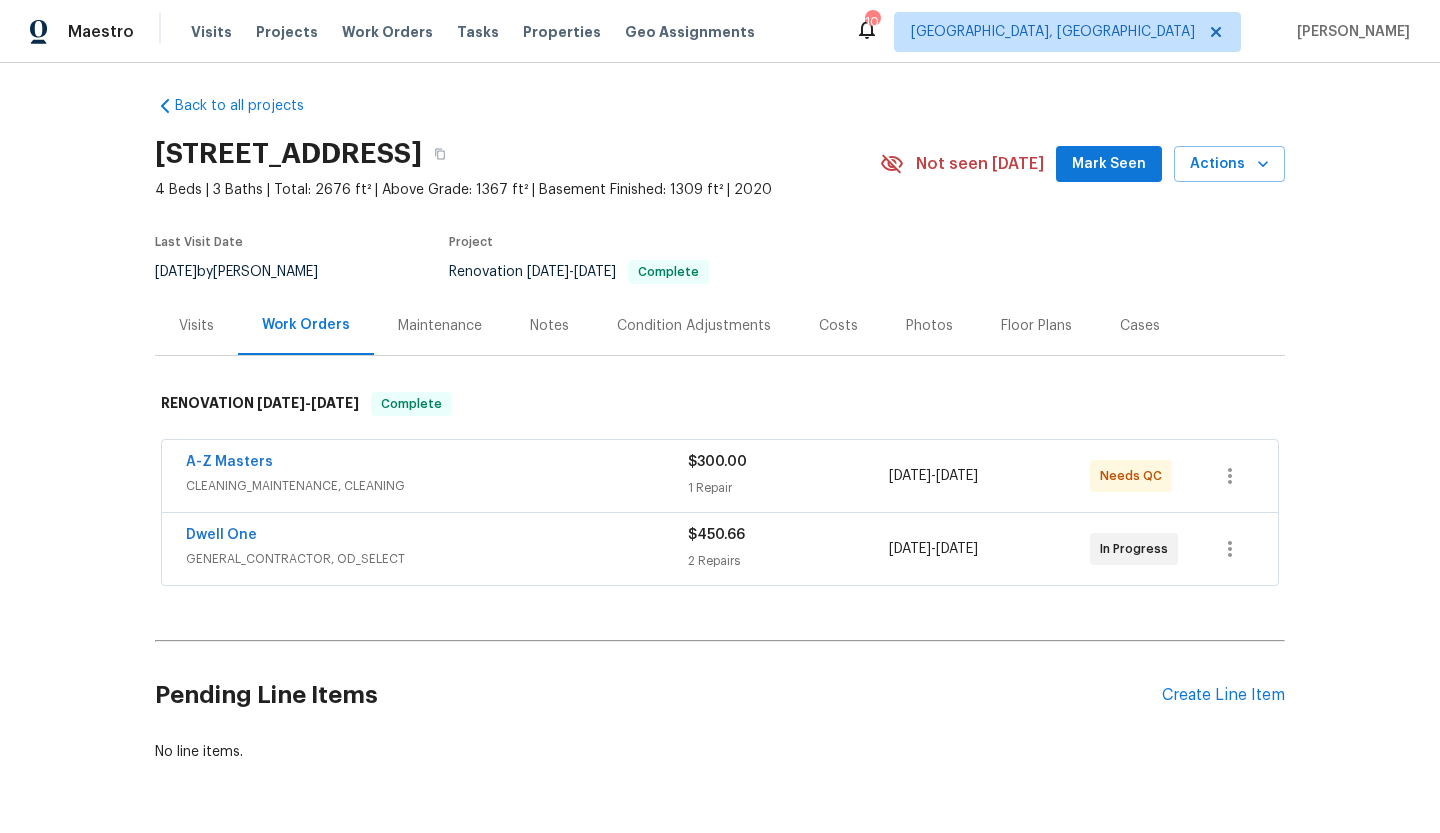 click on "Visits" at bounding box center (196, 326) 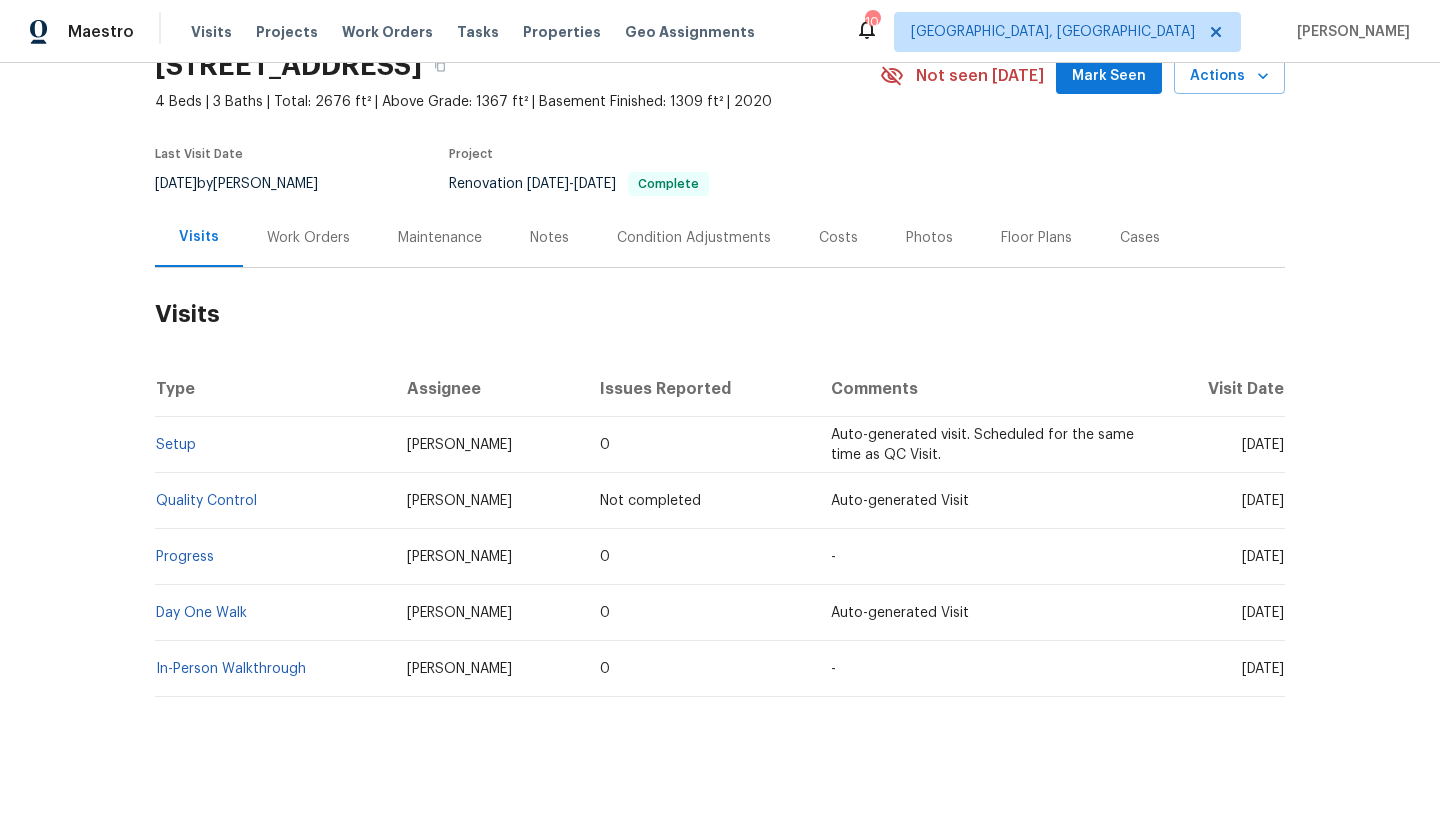 scroll, scrollTop: 87, scrollLeft: 0, axis: vertical 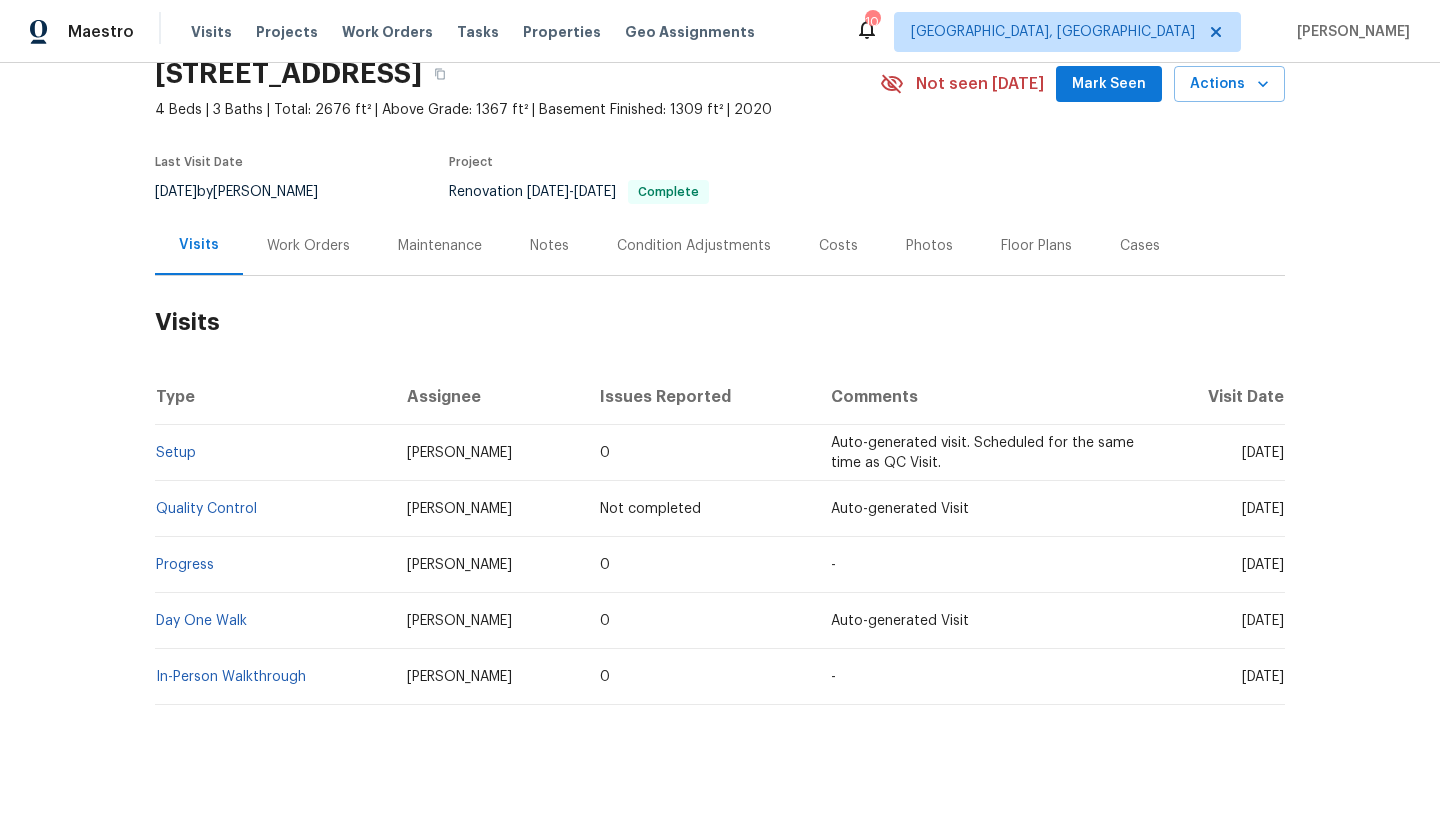 click on "Mark Seen" at bounding box center [1109, 84] 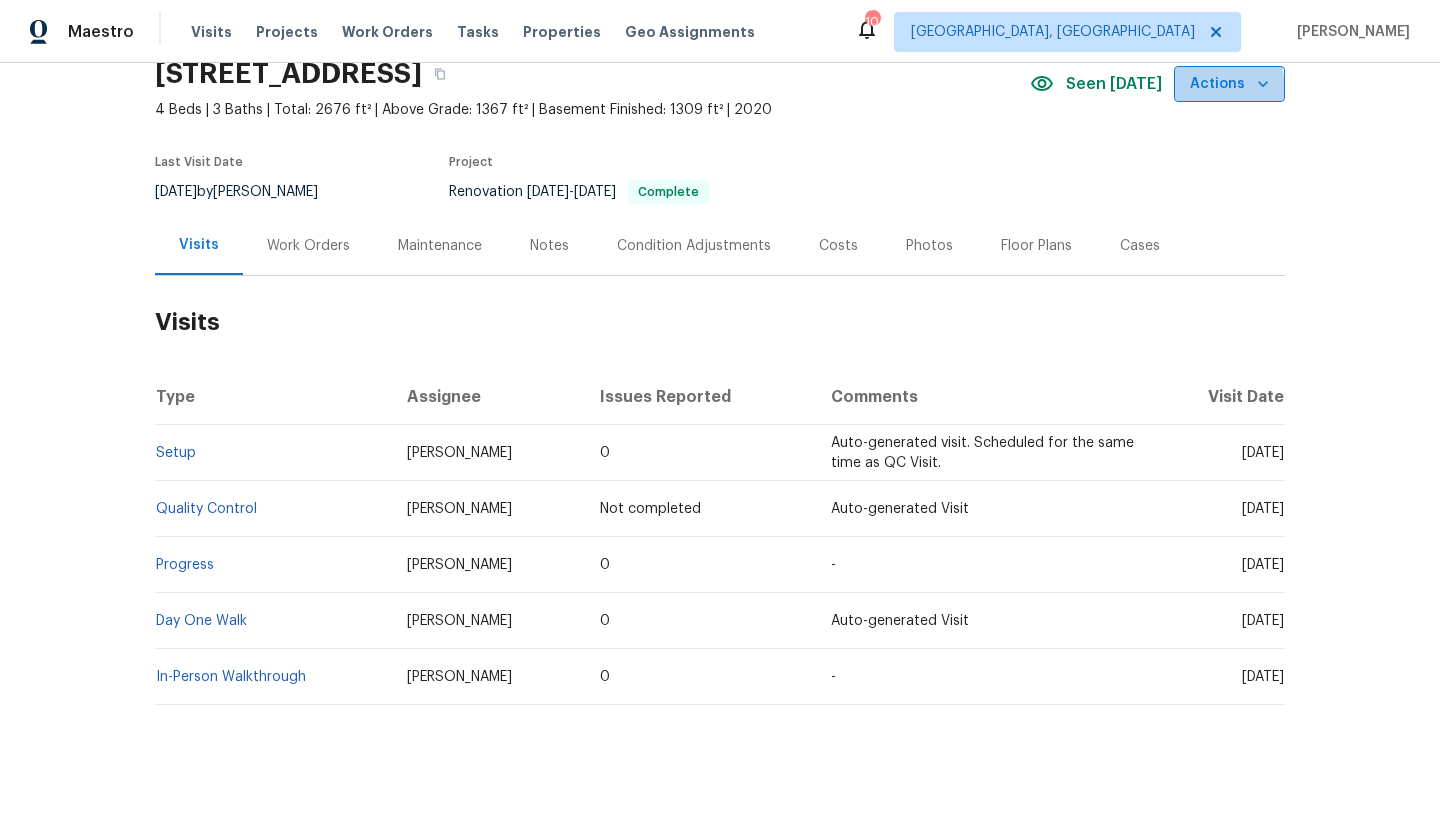 click on "Actions" at bounding box center [1229, 84] 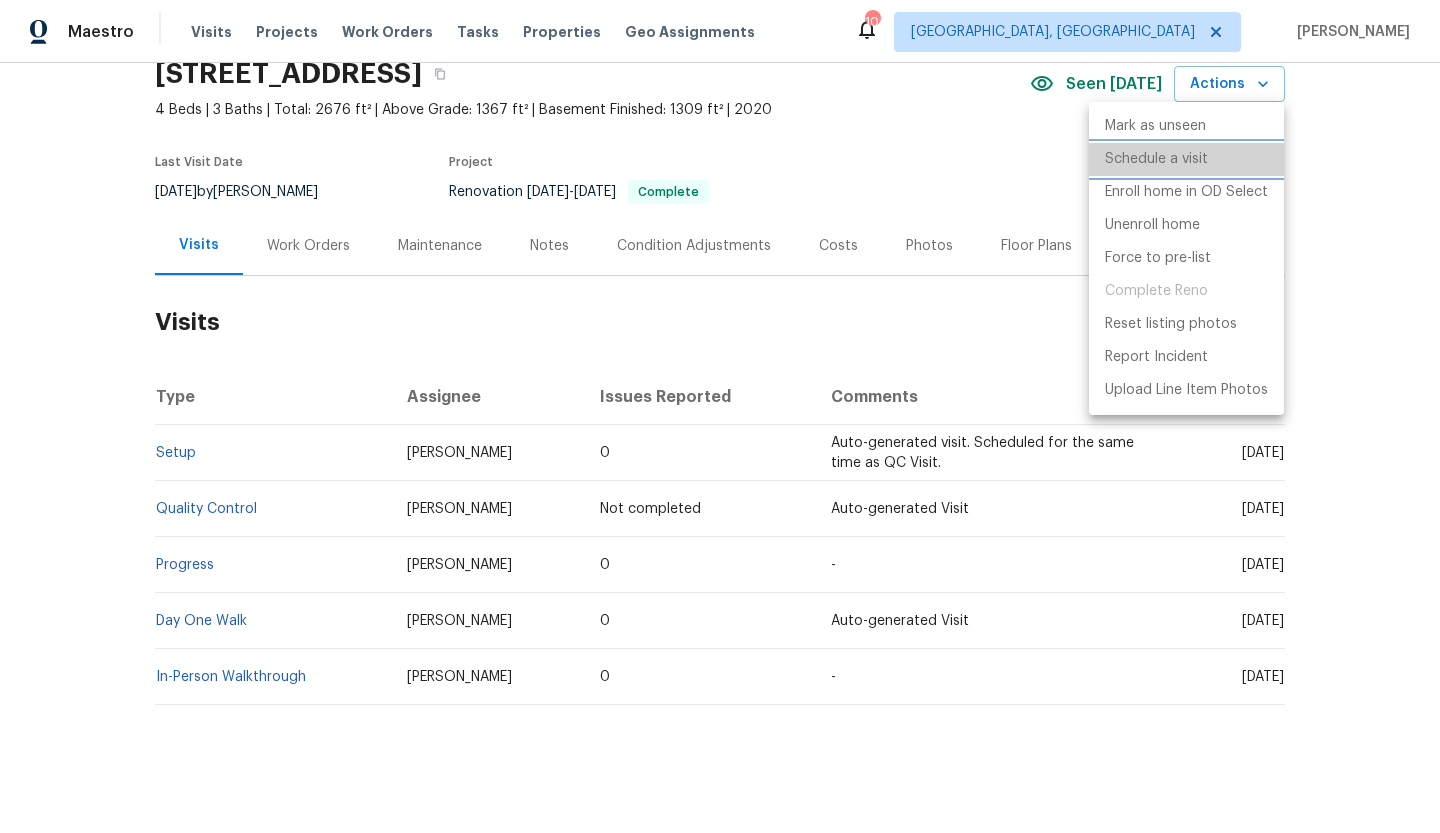 click on "Schedule a visit" at bounding box center (1156, 159) 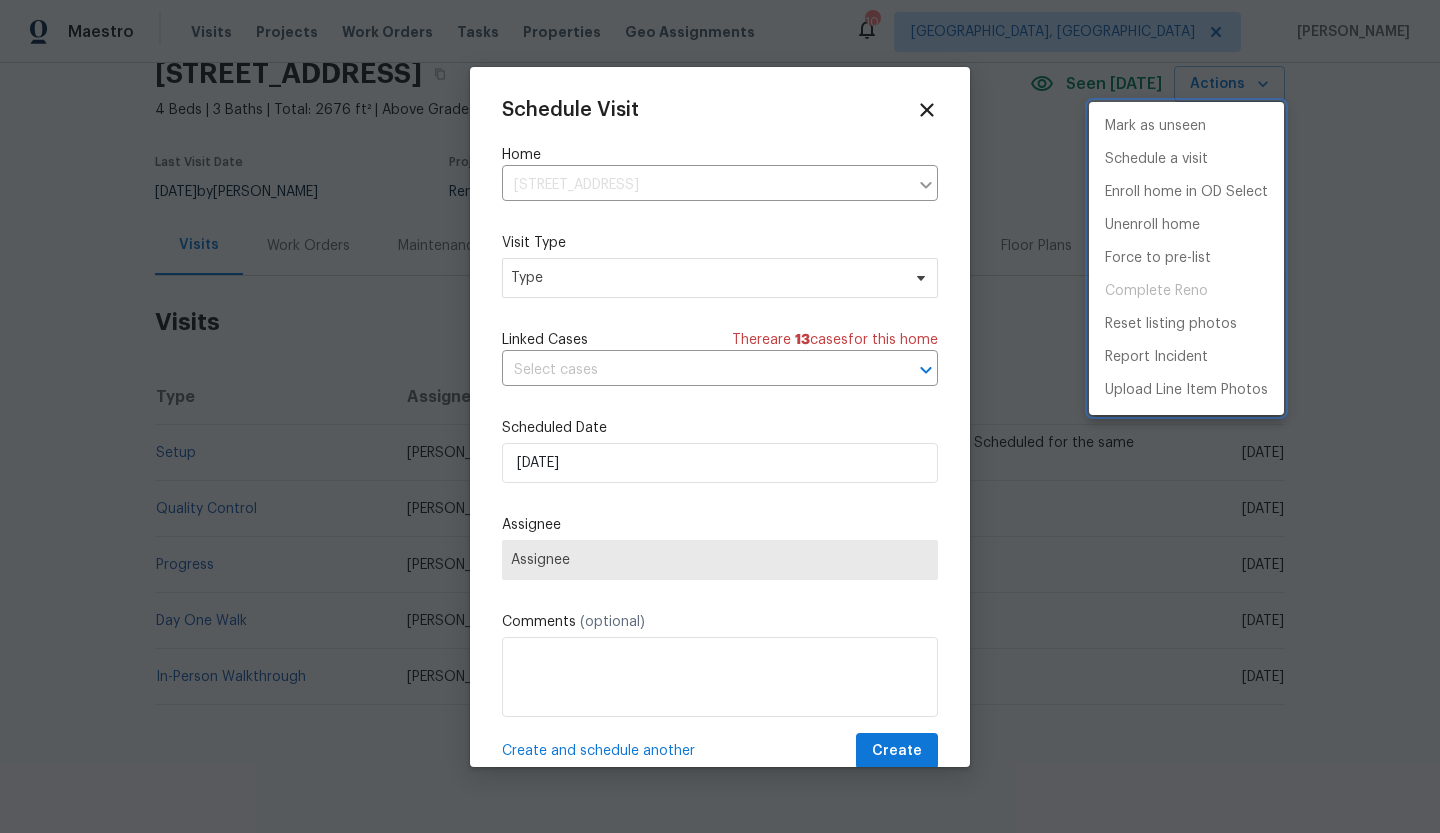 click at bounding box center (720, 416) 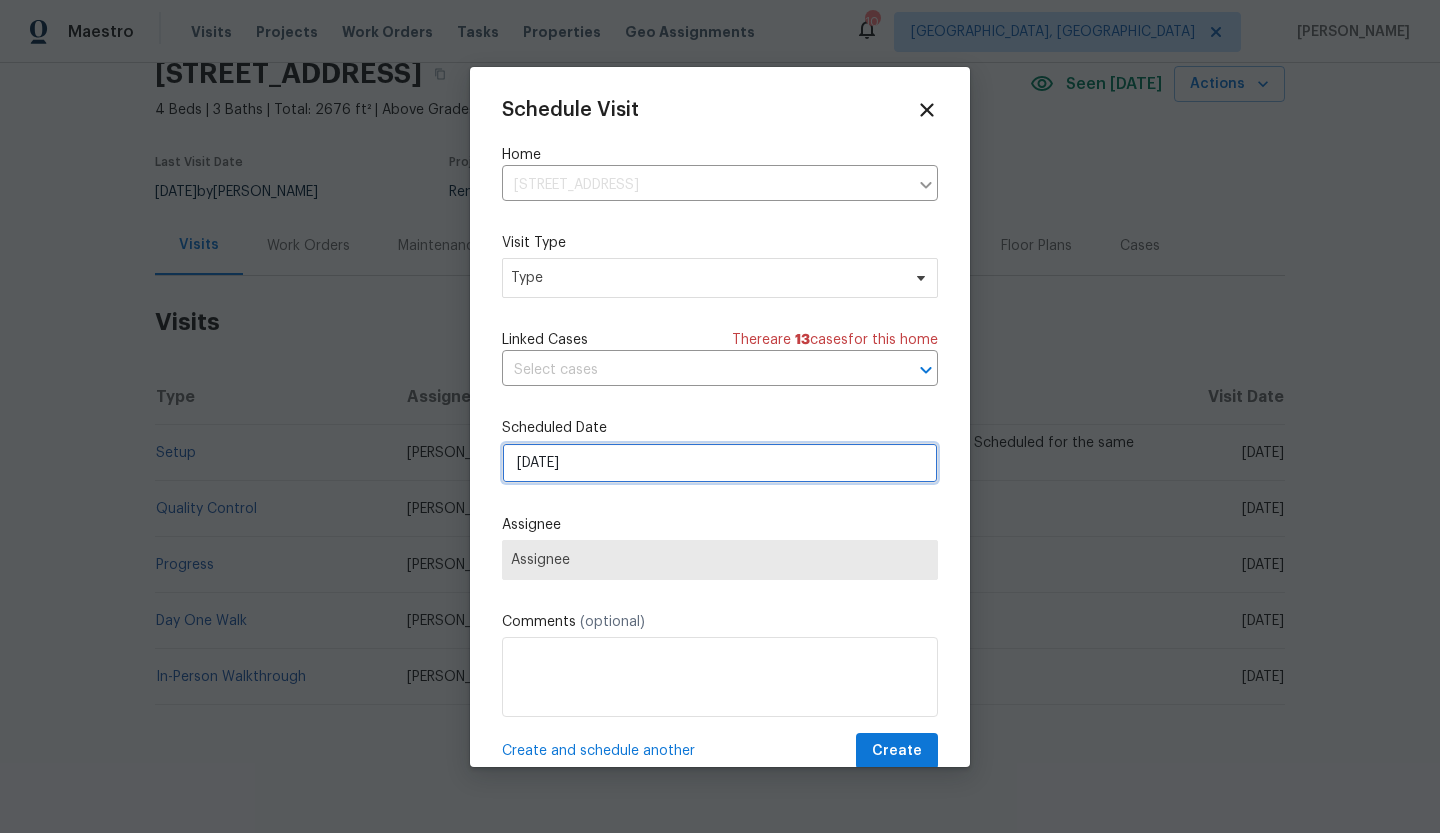 click on "7/16/2025" at bounding box center (720, 463) 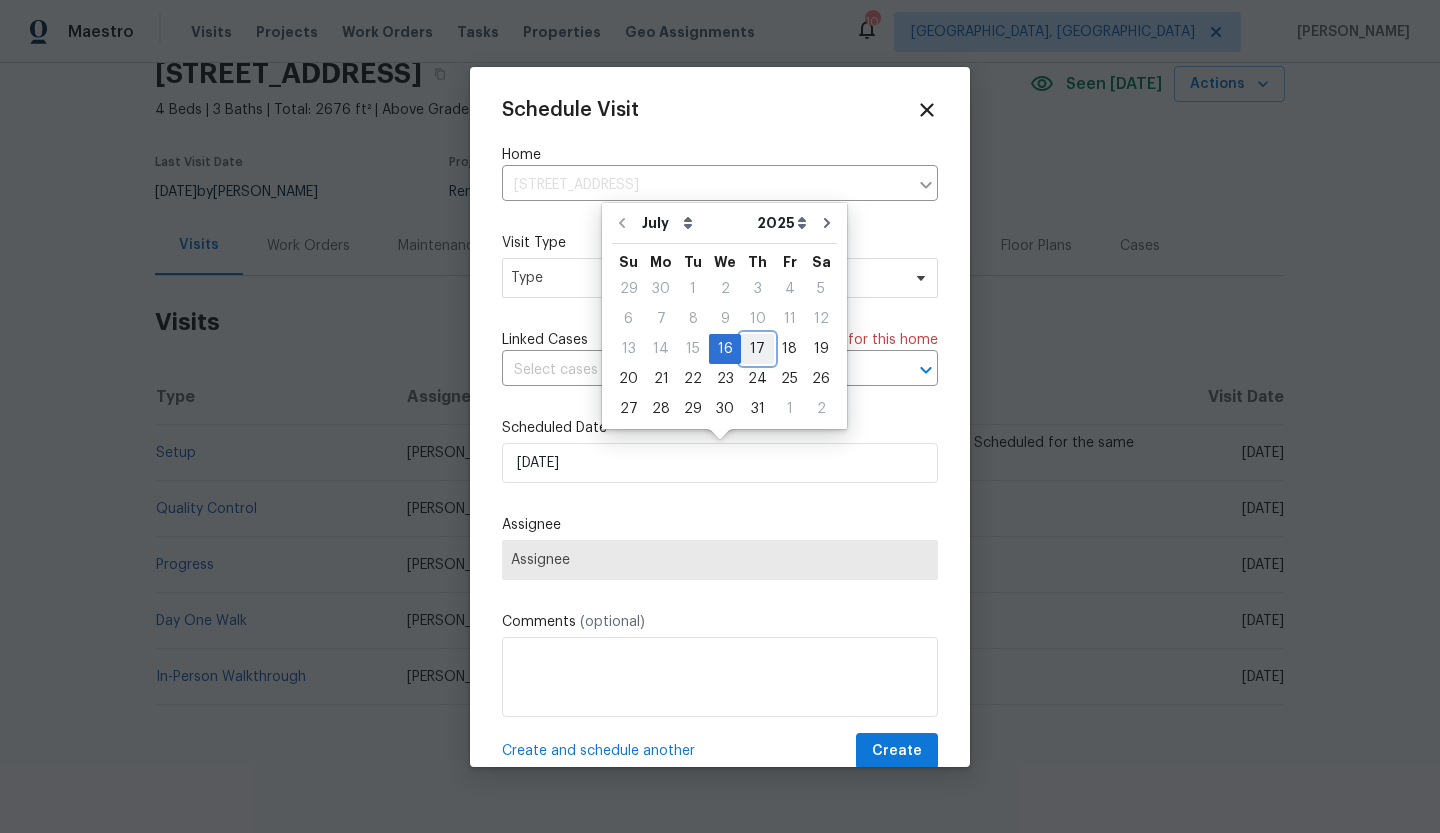 click on "17" at bounding box center (757, 349) 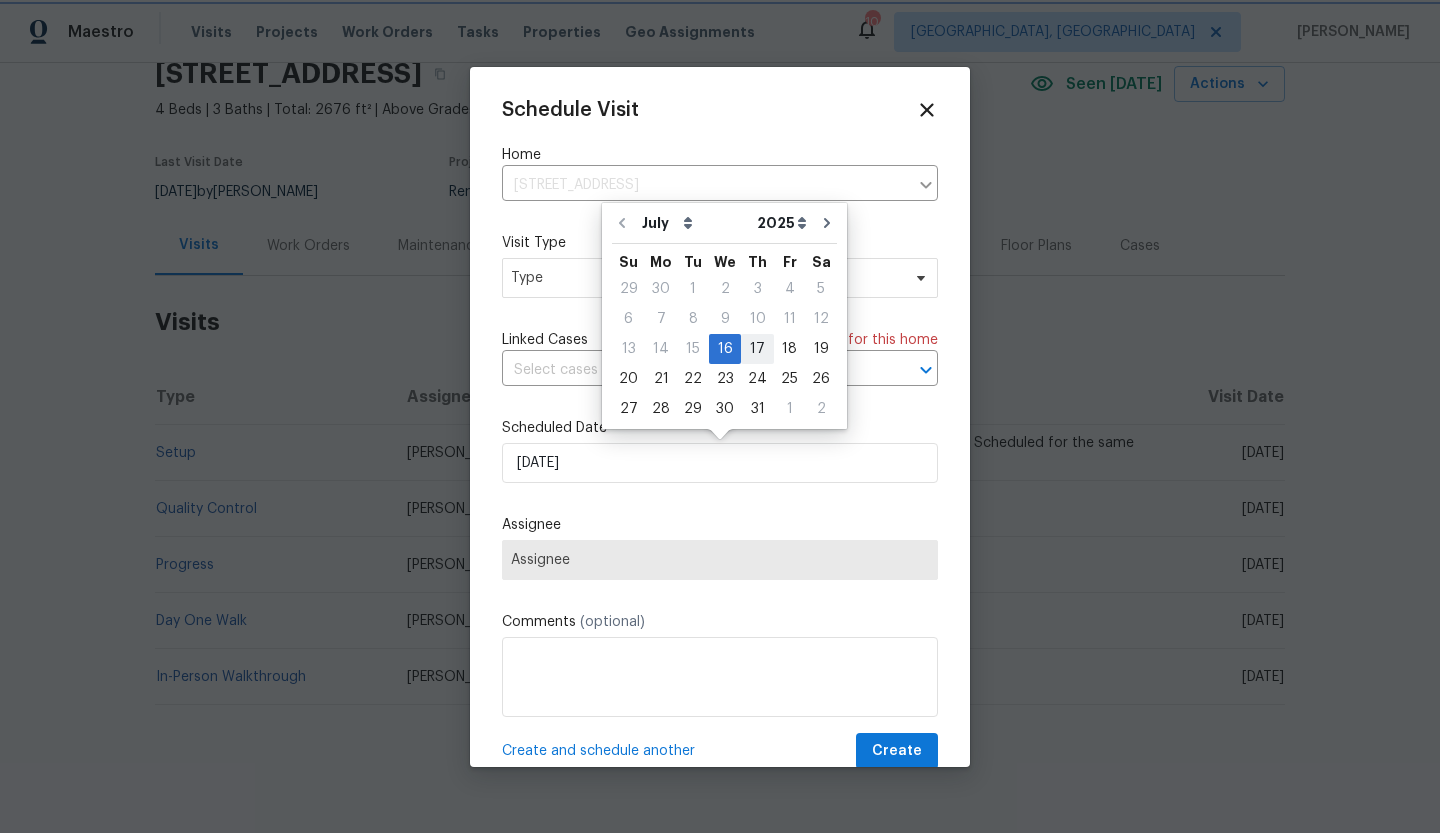 type on "7/17/2025" 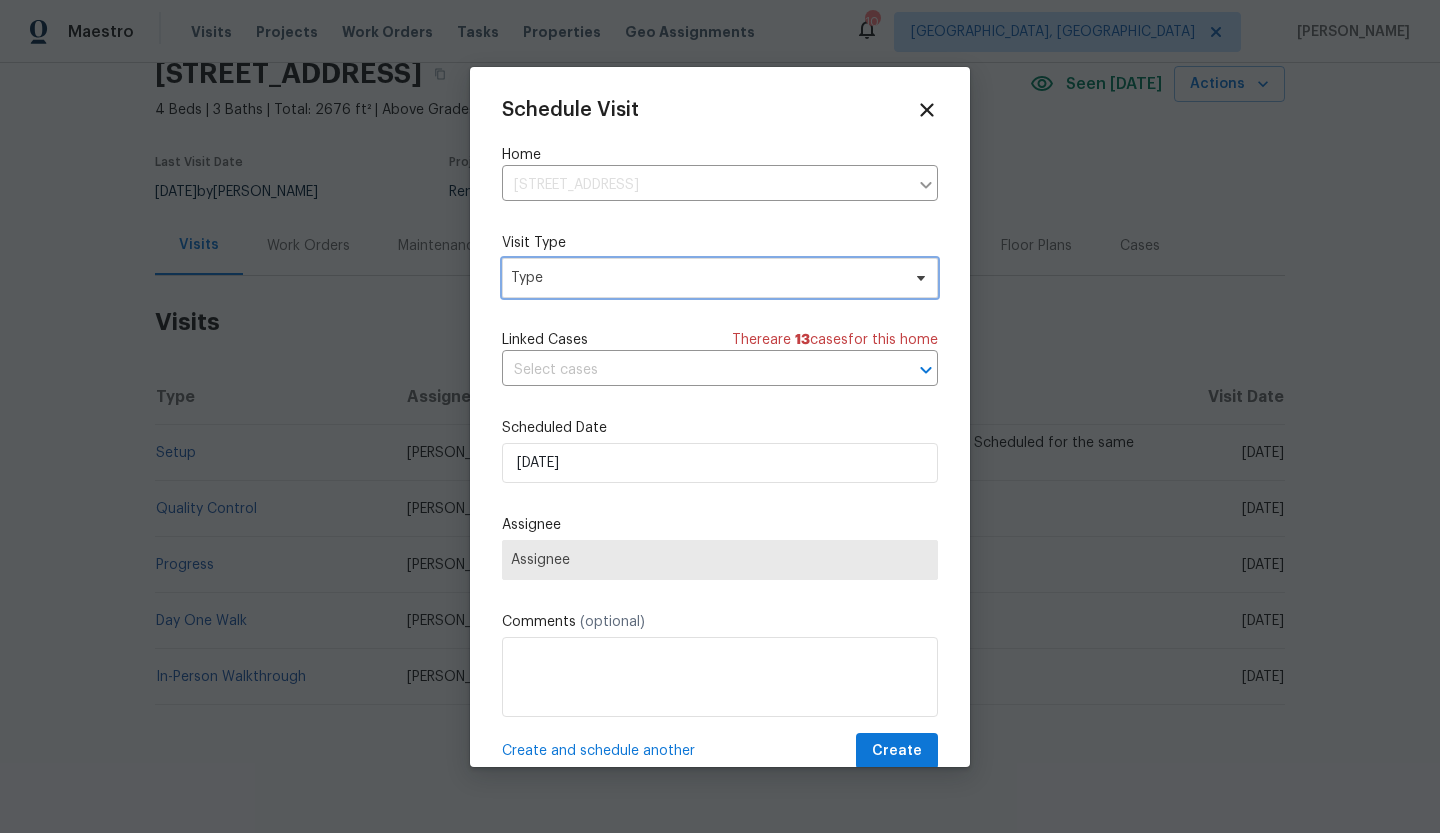 click on "Type" at bounding box center [705, 278] 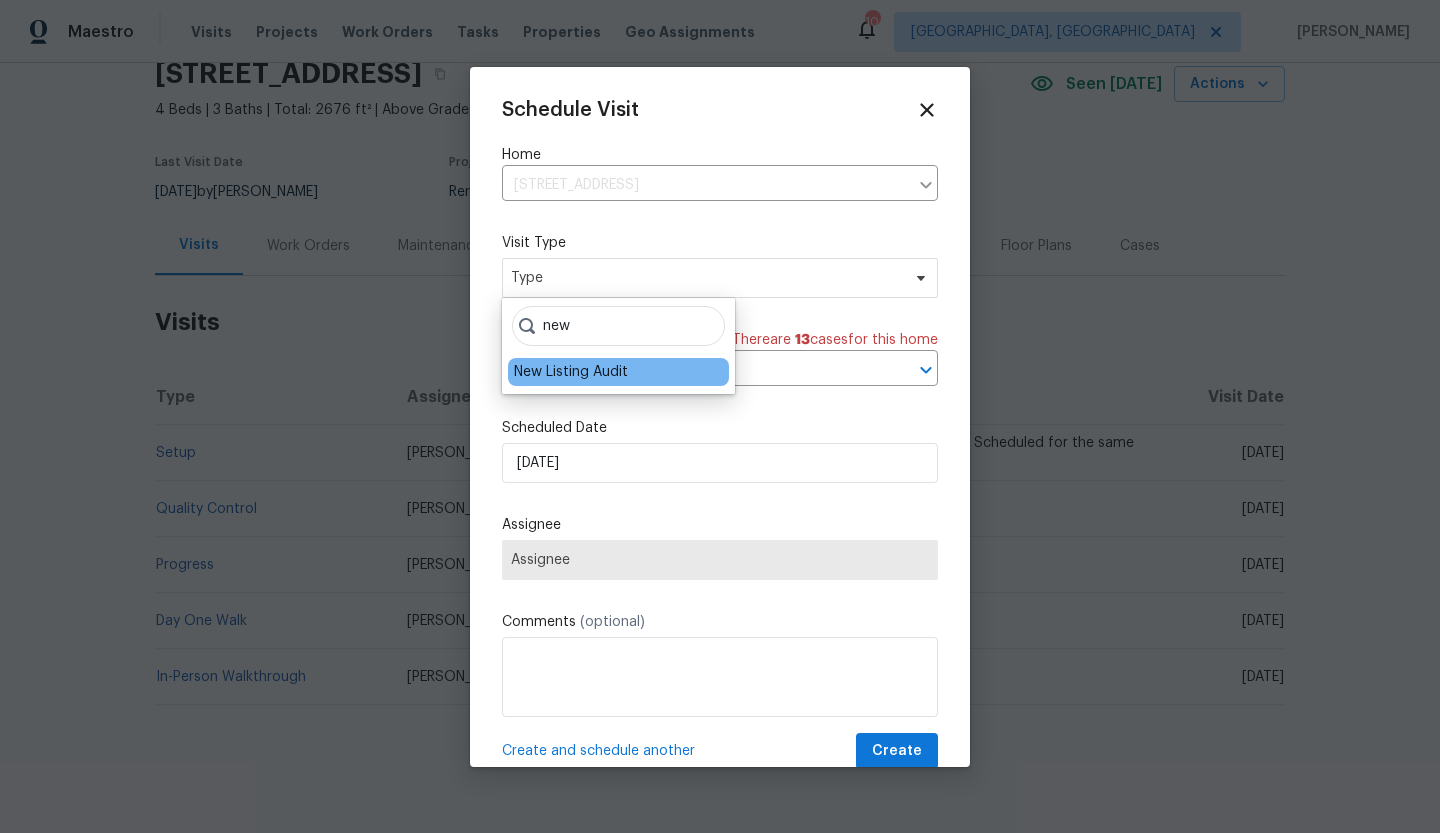 type on "new" 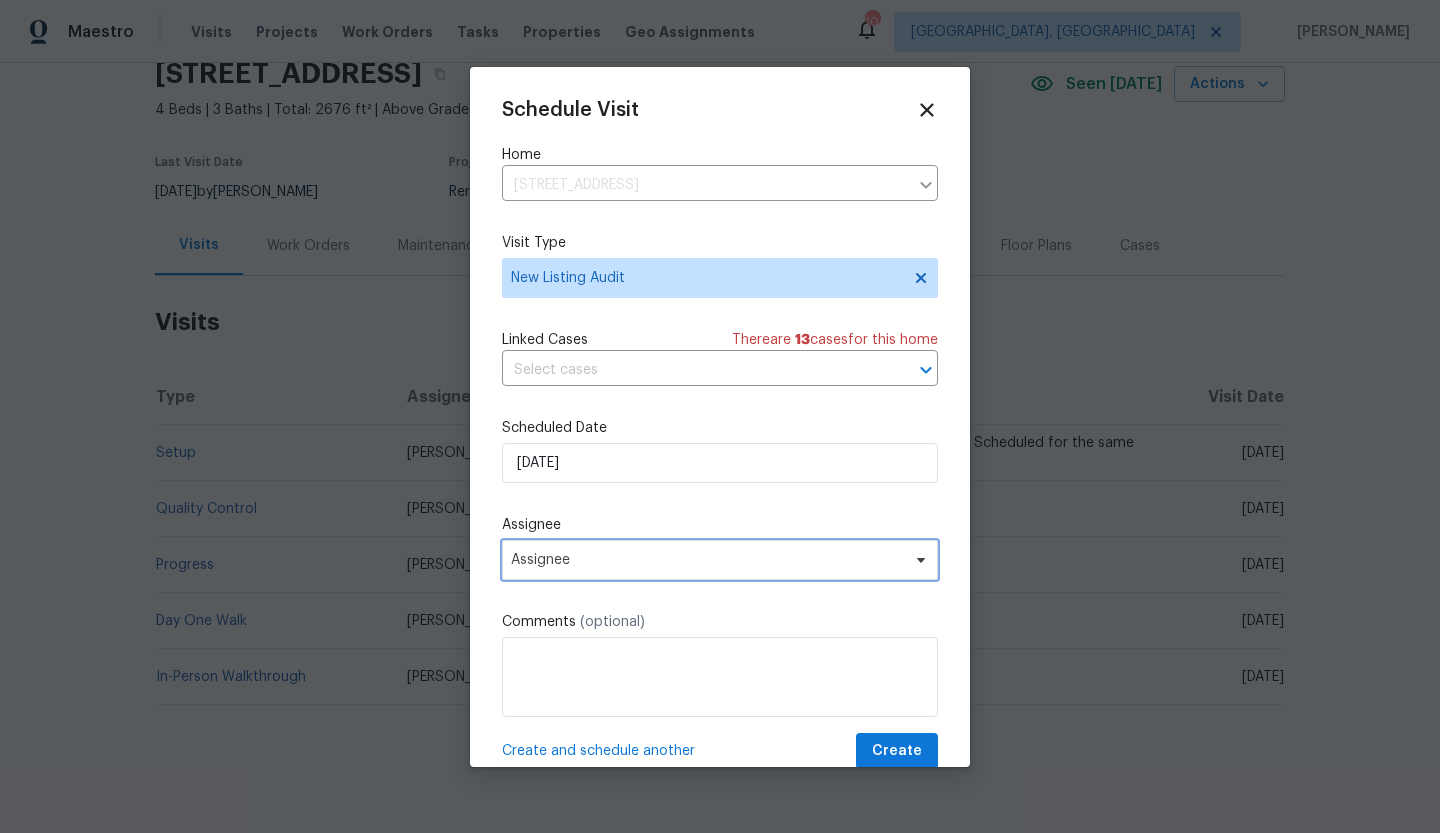 click on "Assignee" at bounding box center (720, 560) 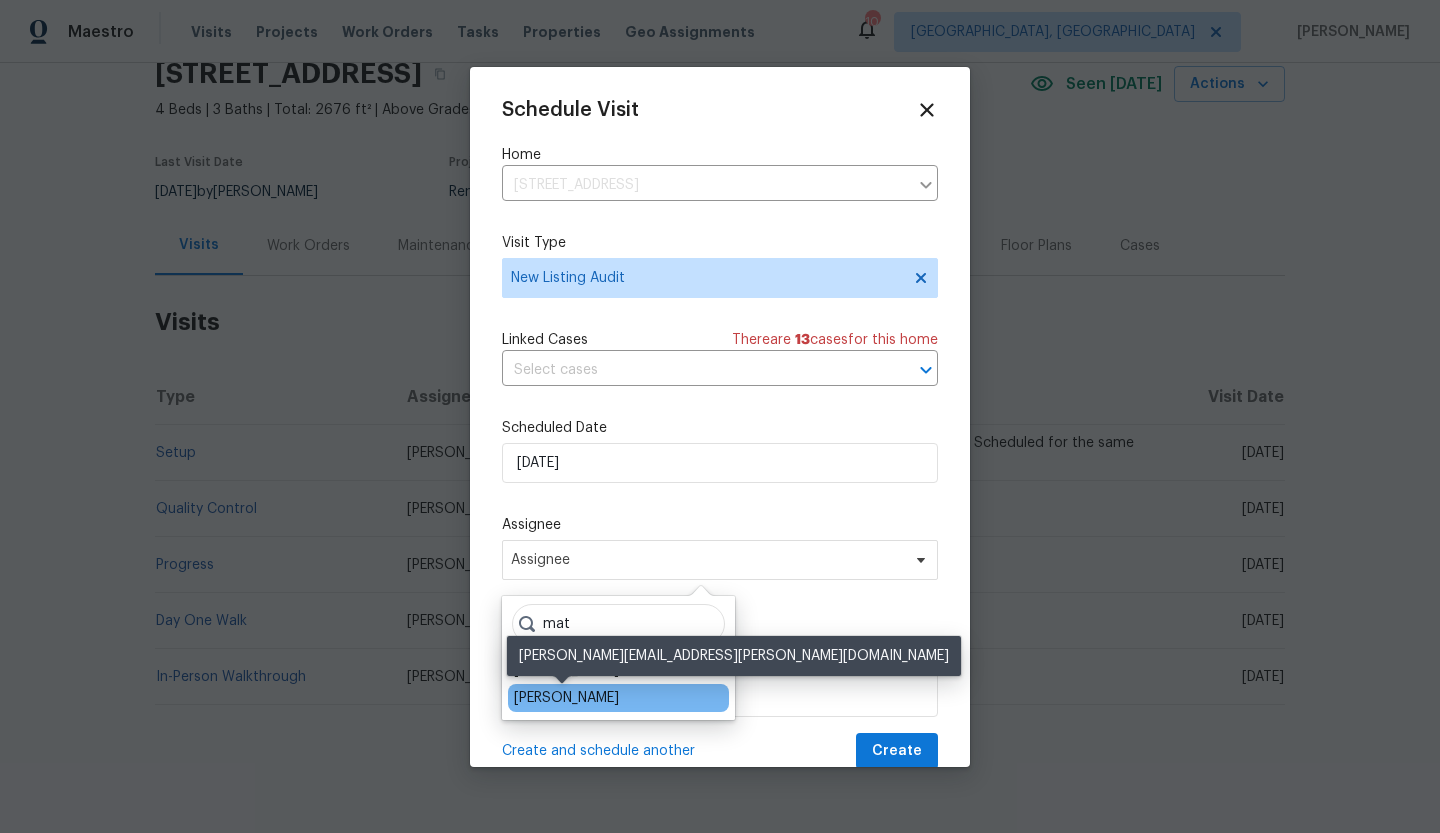 type on "mat" 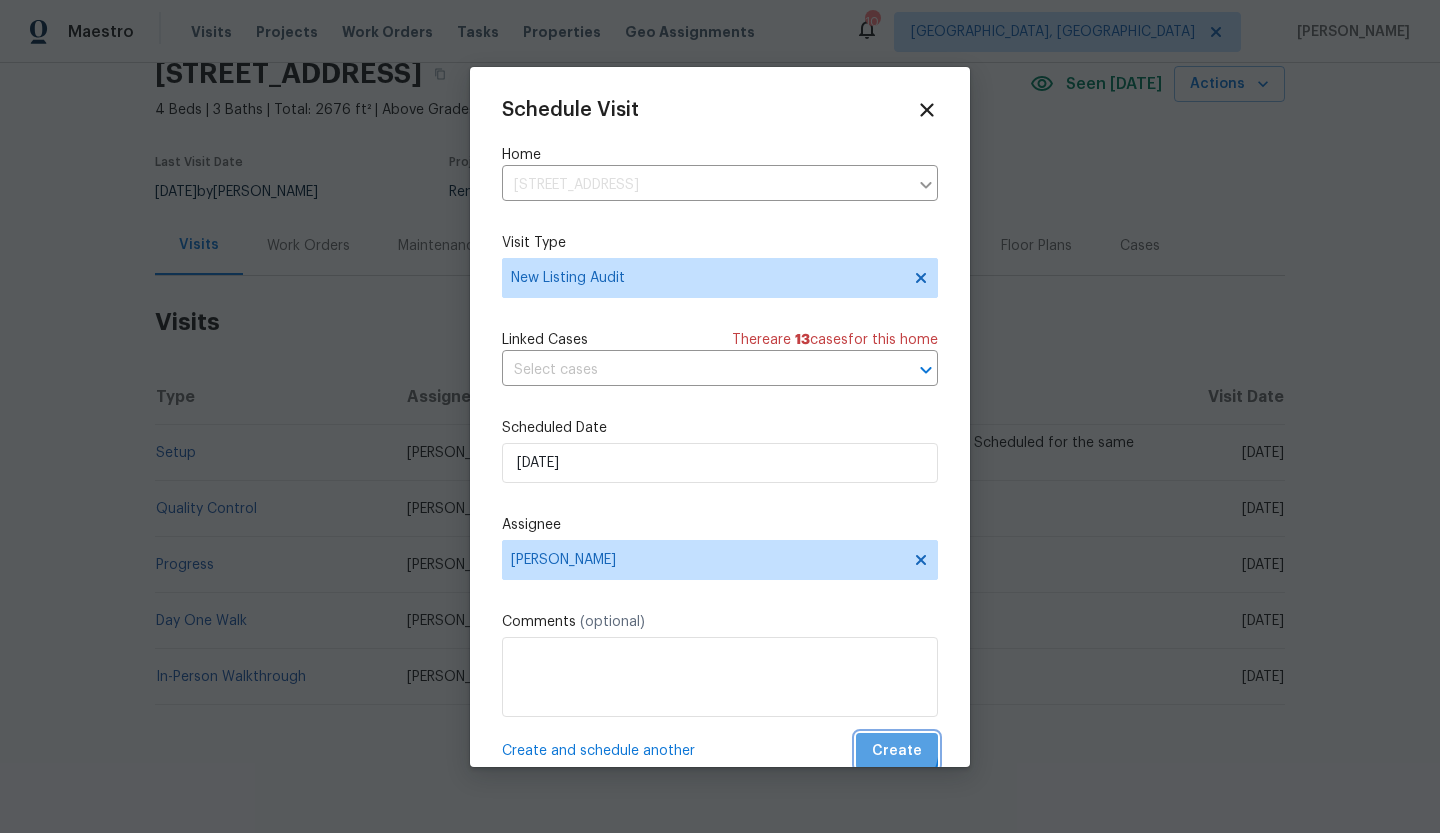 click on "Create" at bounding box center (897, 751) 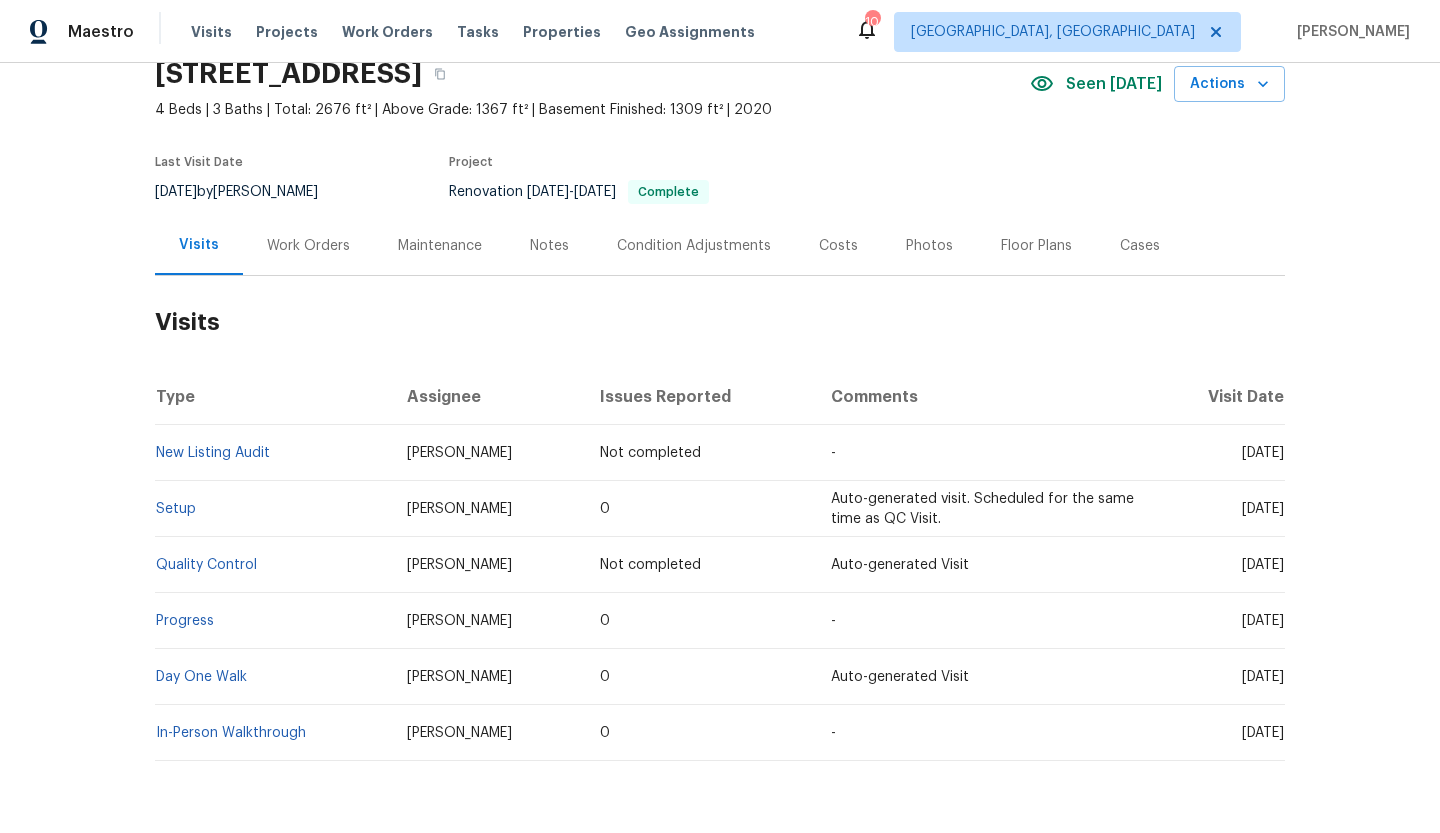 click on "Photos" at bounding box center [929, 246] 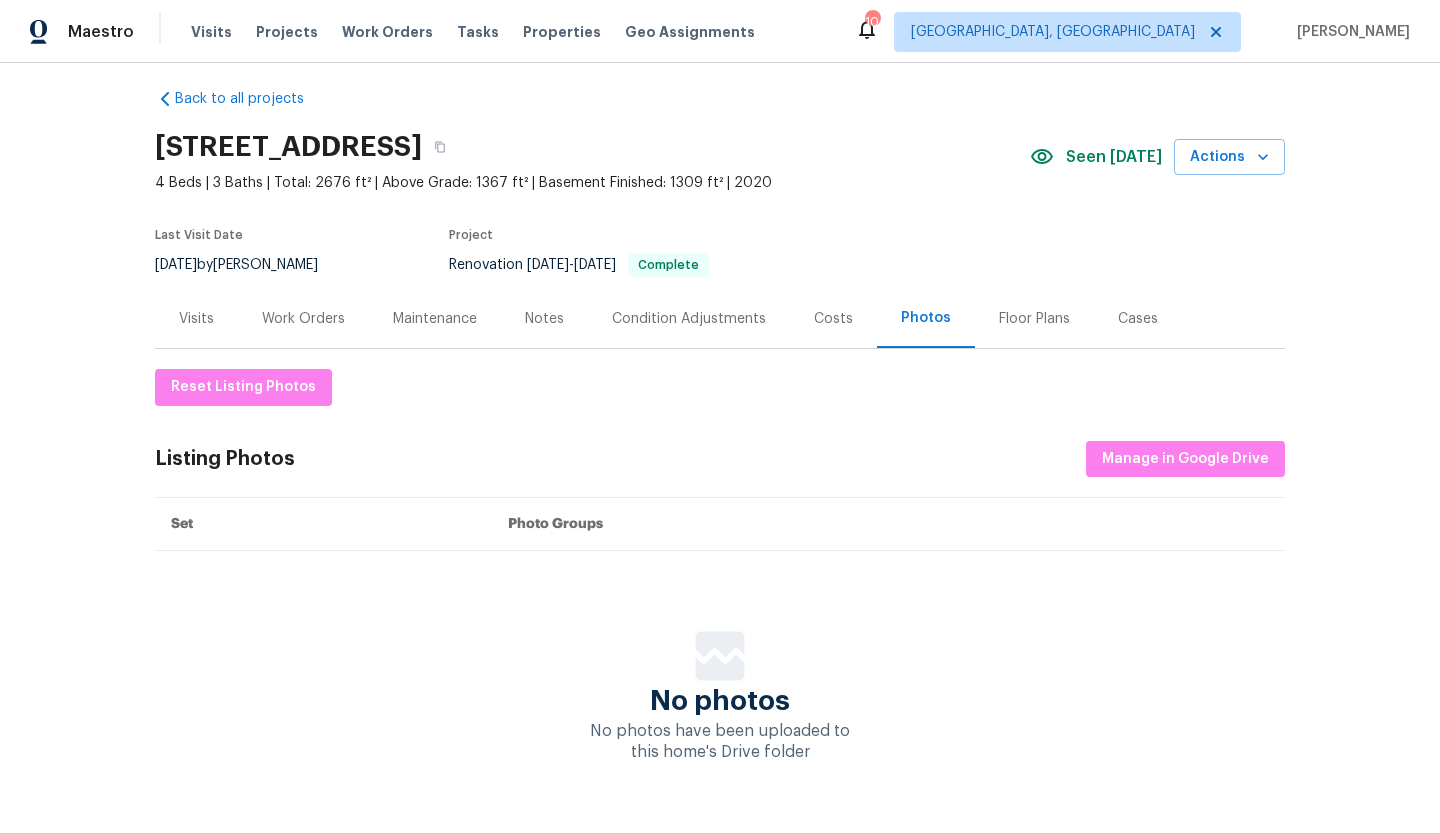 scroll, scrollTop: 64, scrollLeft: 0, axis: vertical 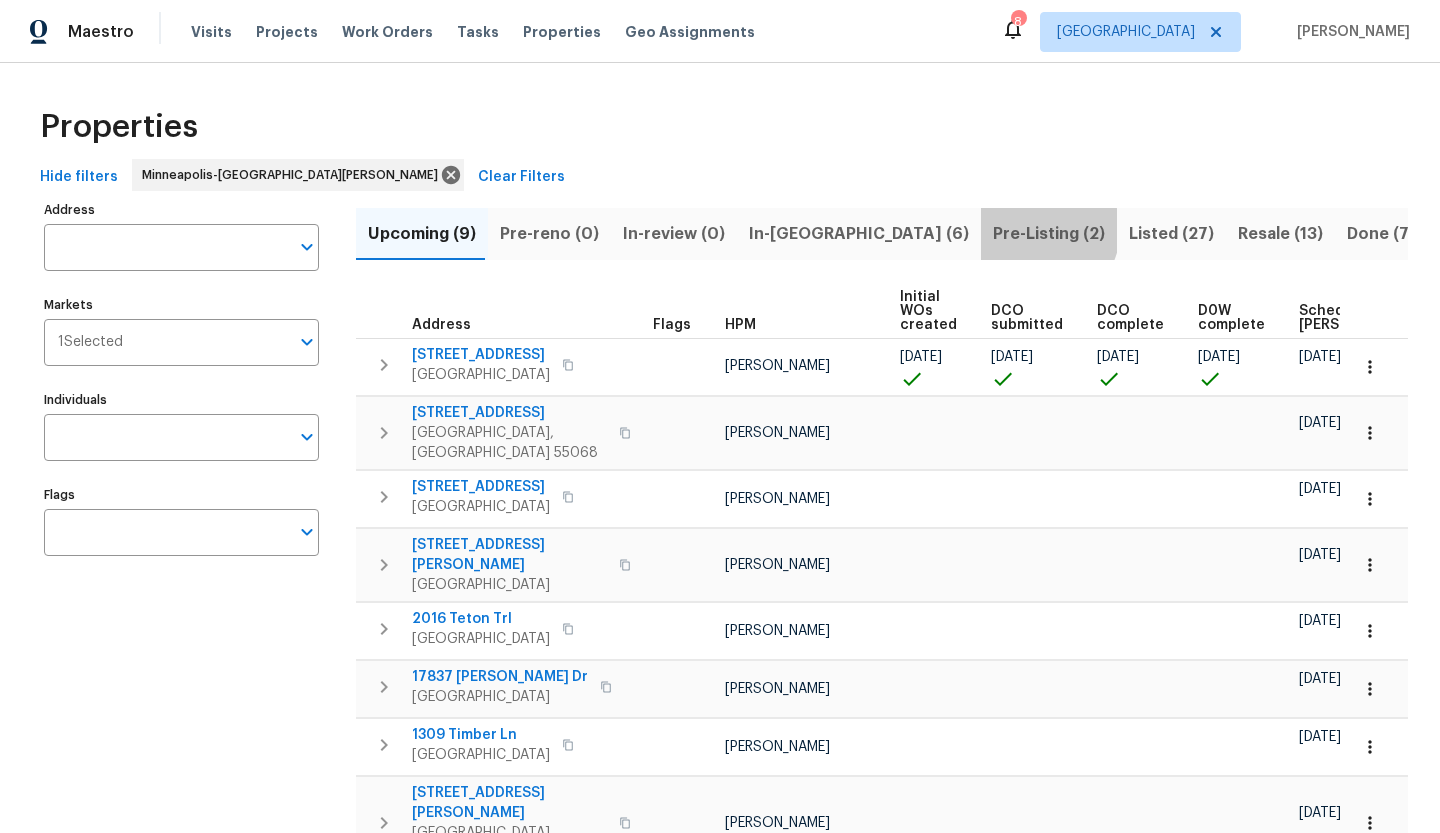 click on "Pre-Listing (2)" at bounding box center (1049, 234) 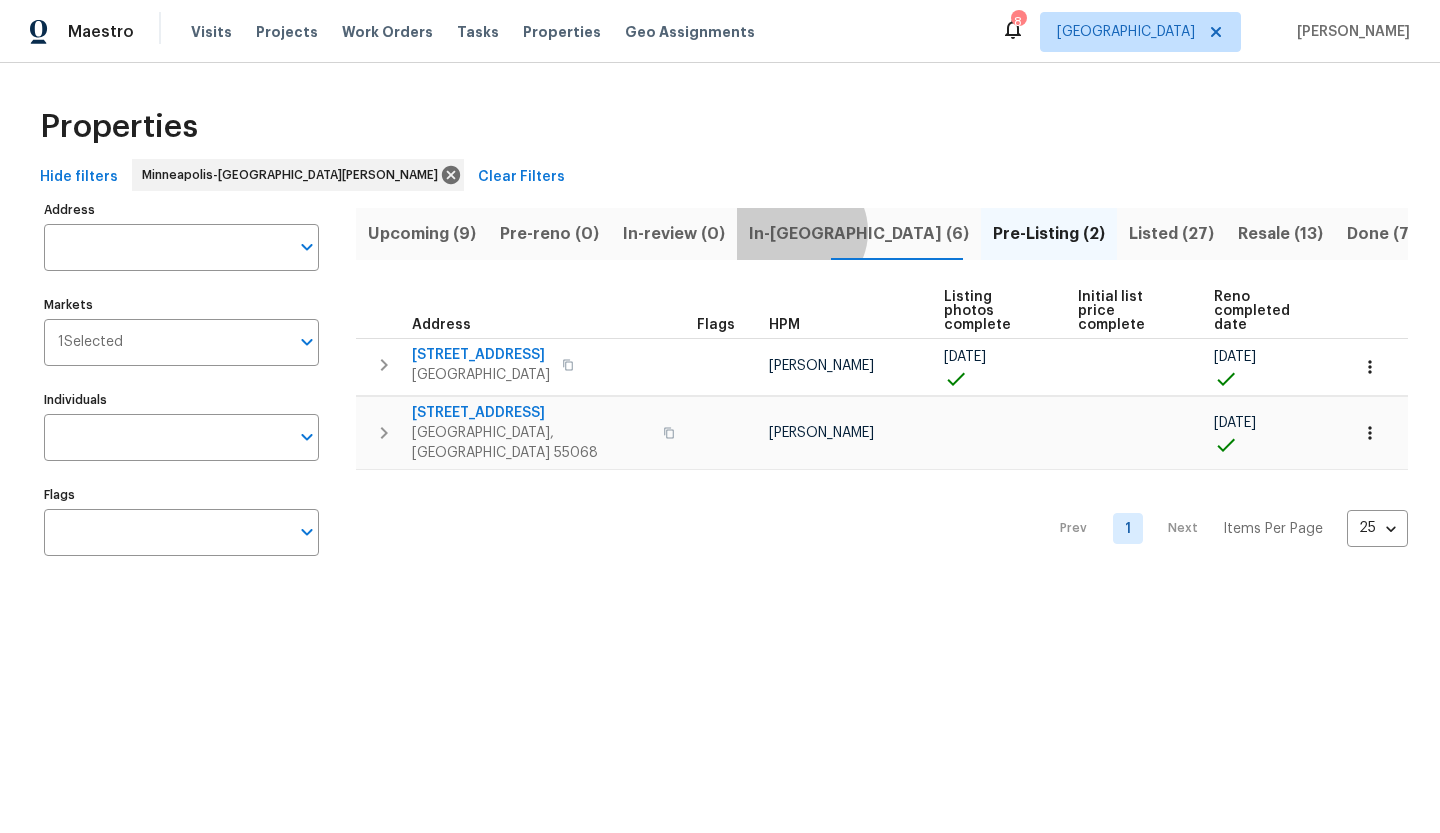 click on "In-reno (6)" at bounding box center [859, 234] 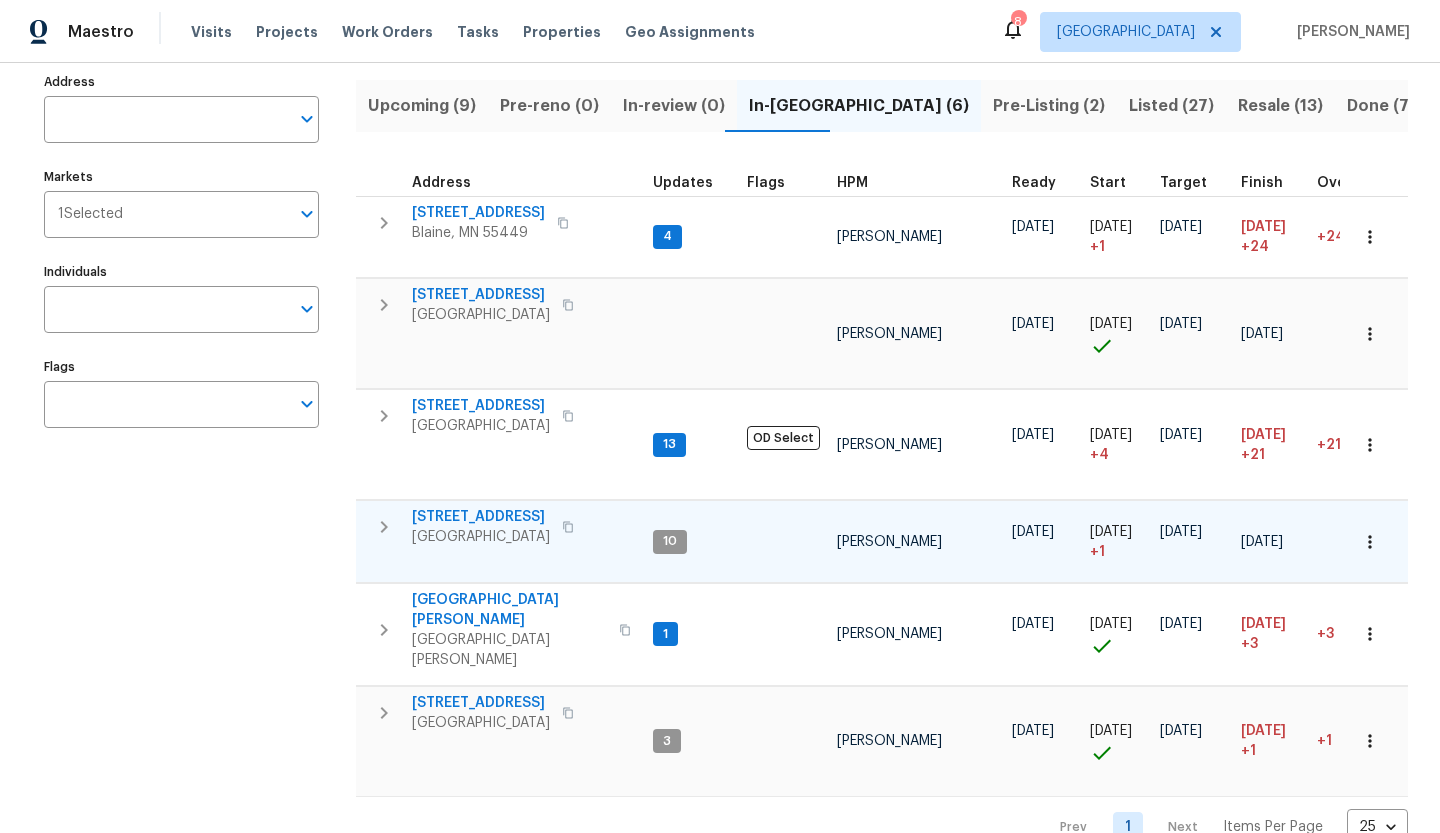 scroll, scrollTop: 126, scrollLeft: 0, axis: vertical 